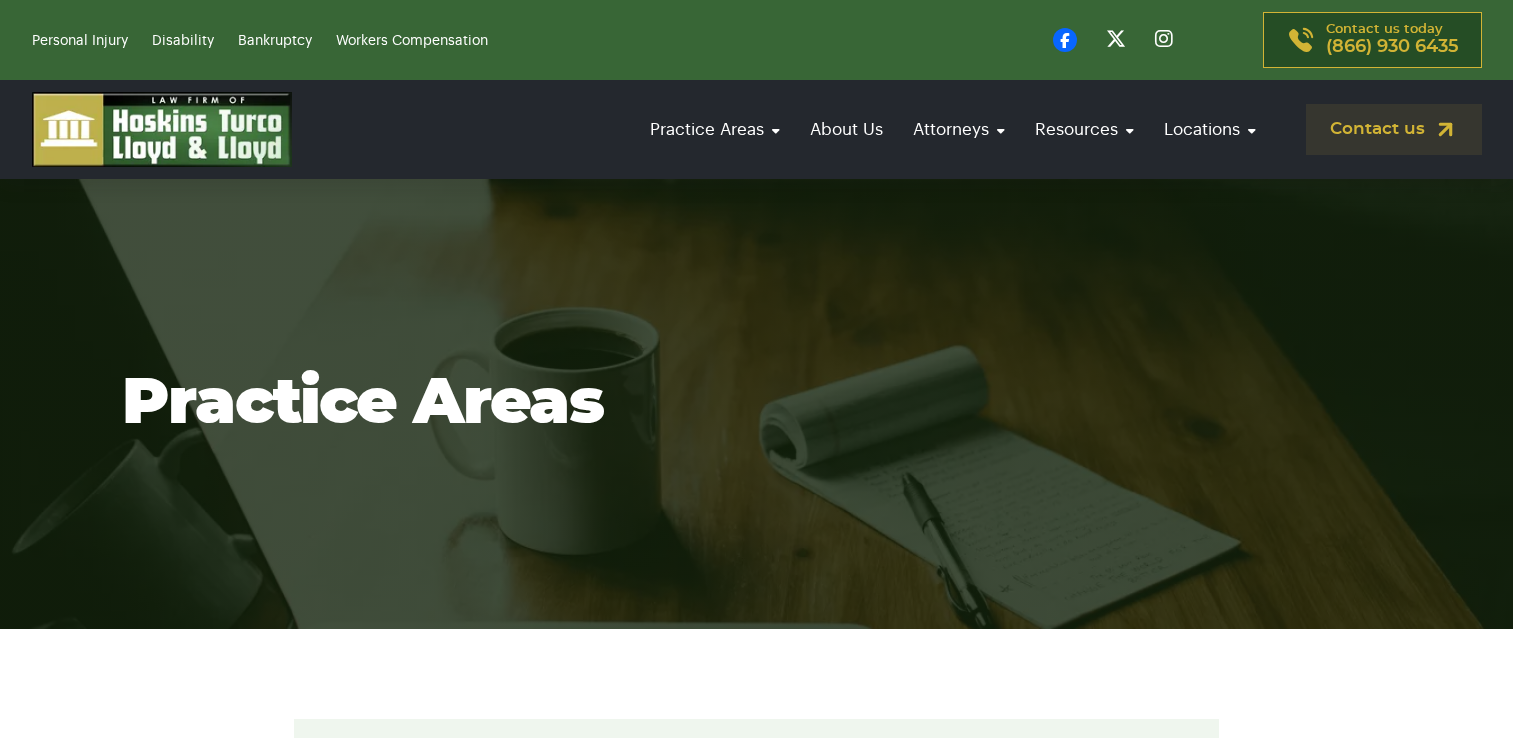 scroll, scrollTop: 0, scrollLeft: 0, axis: both 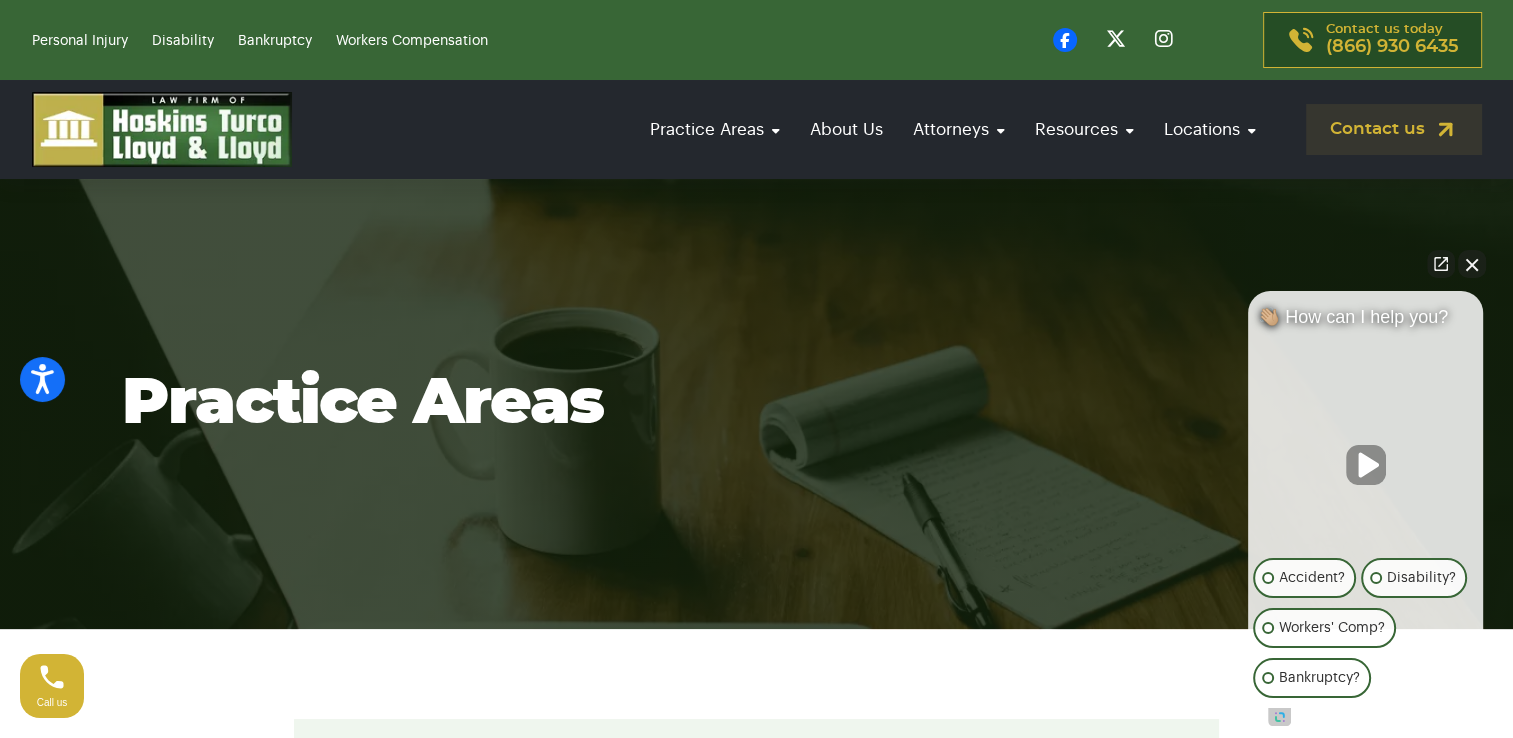 click at bounding box center (1472, 264) 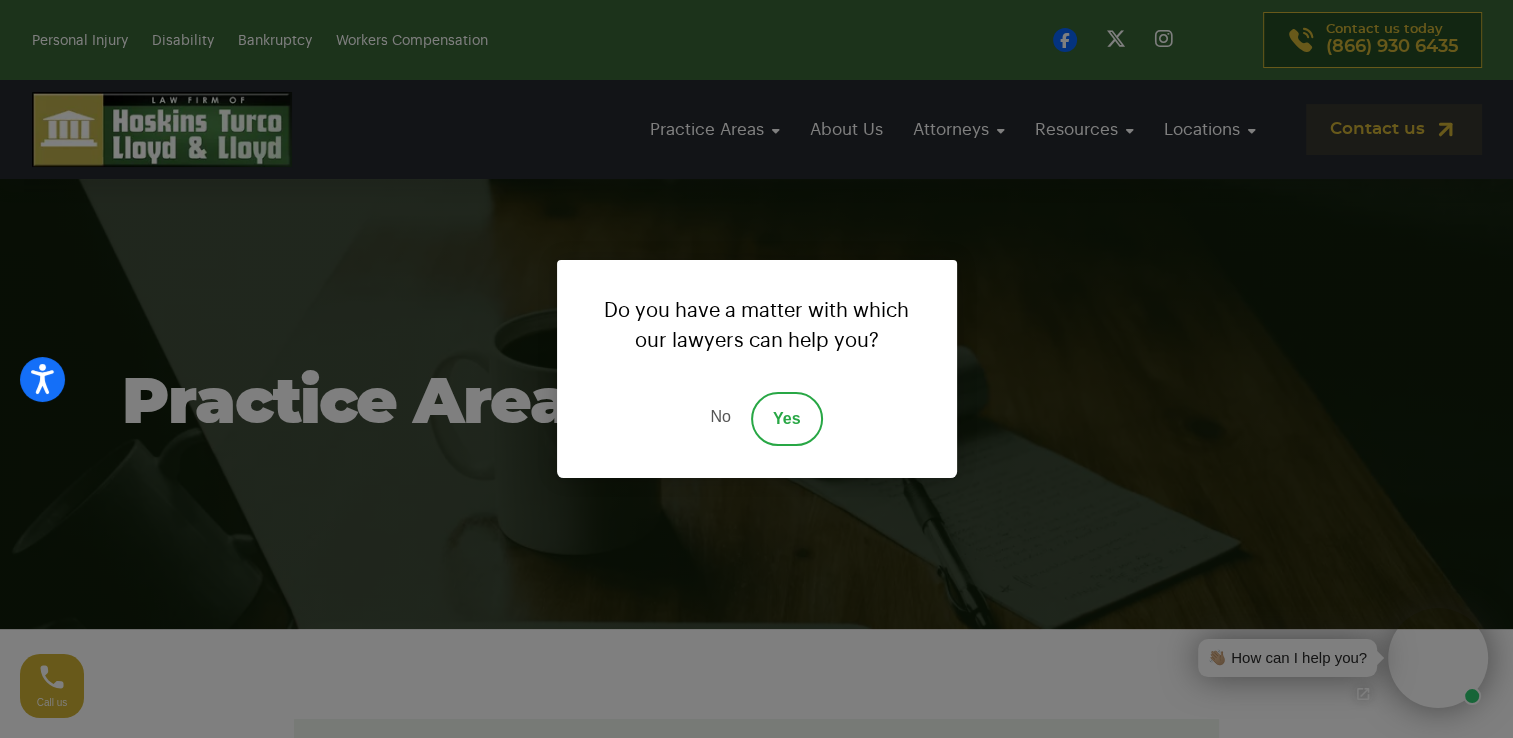click on "Yes" at bounding box center [787, 419] 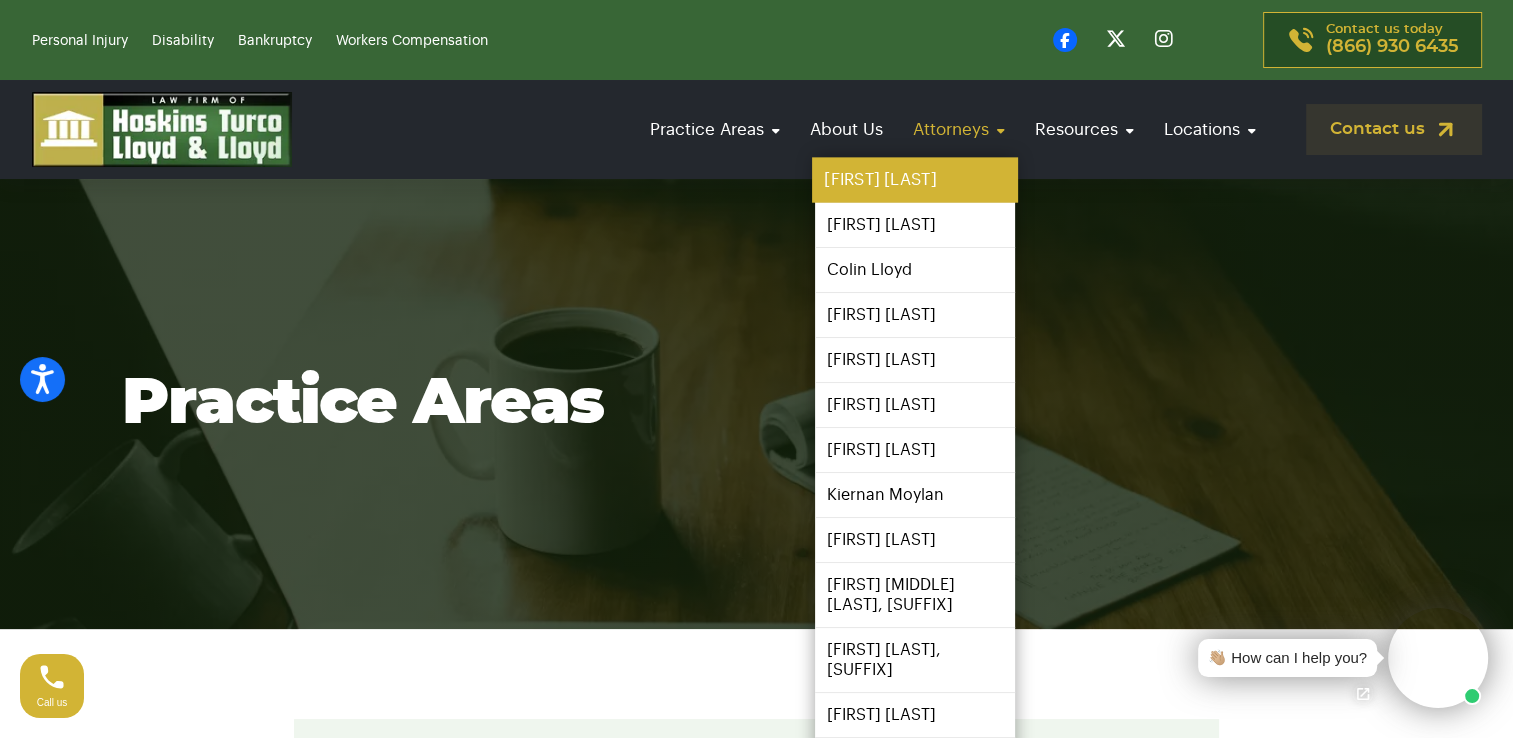 click on "[FIRST] [LAST]" at bounding box center [915, 180] 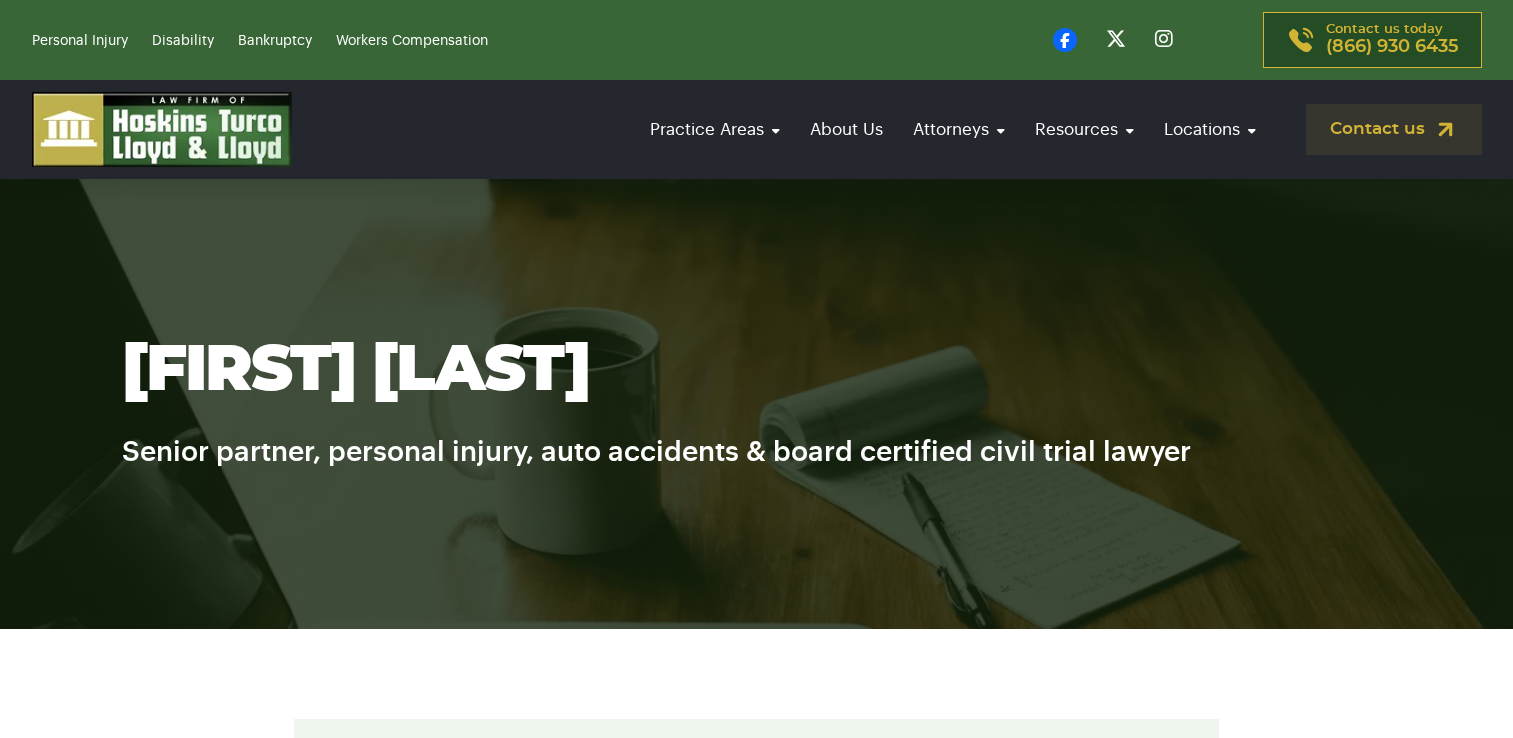 scroll, scrollTop: 0, scrollLeft: 0, axis: both 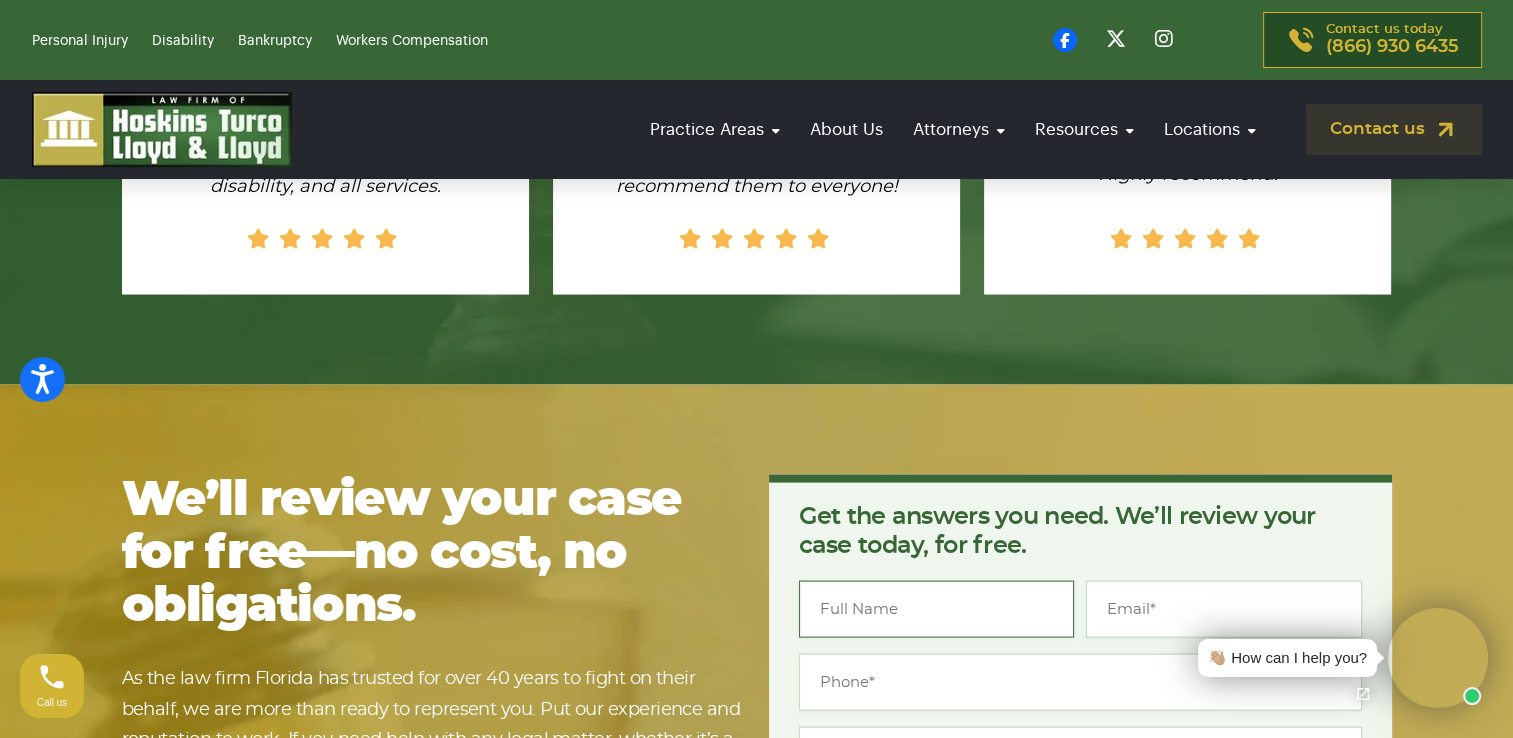 click on "Name *" at bounding box center (937, 609) 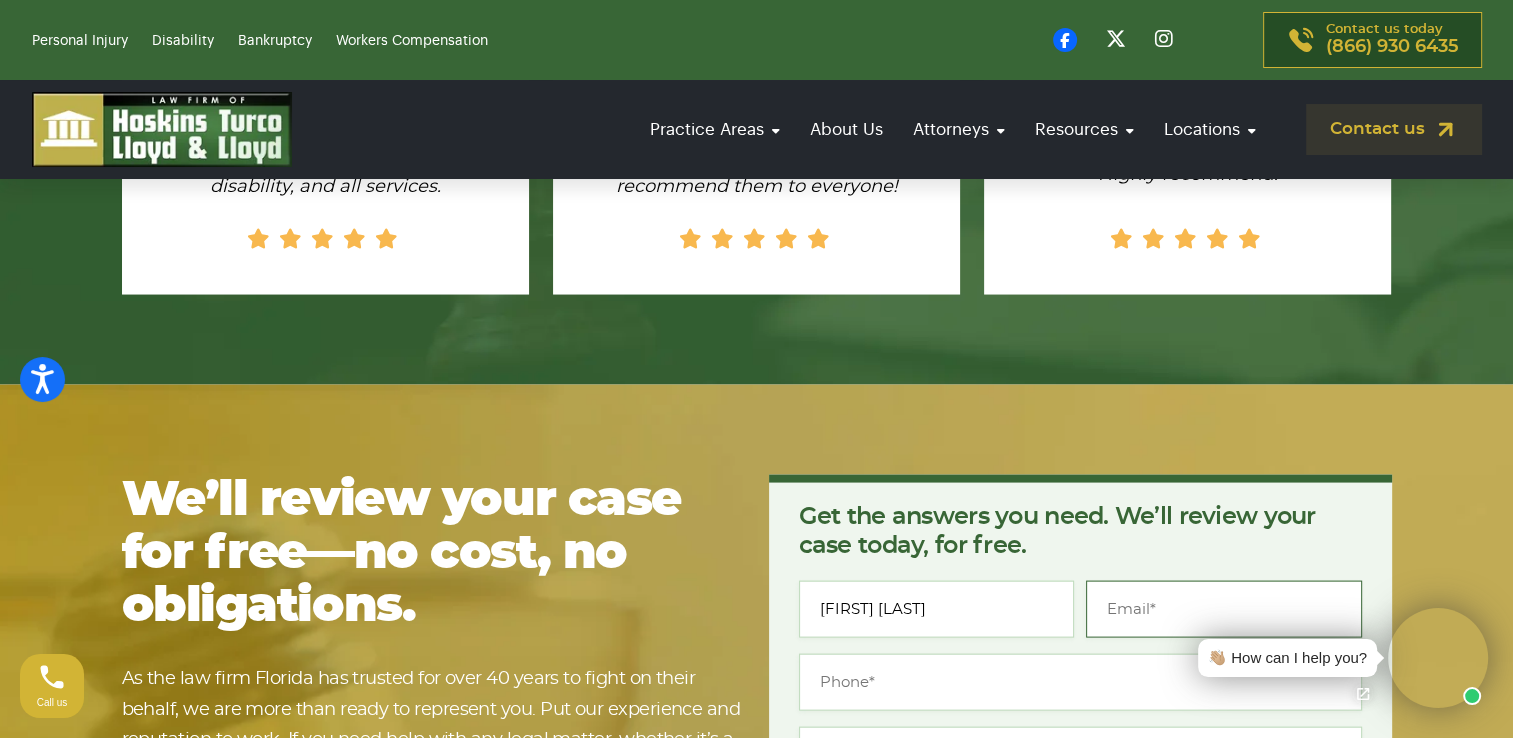 type on "[EMAIL]" 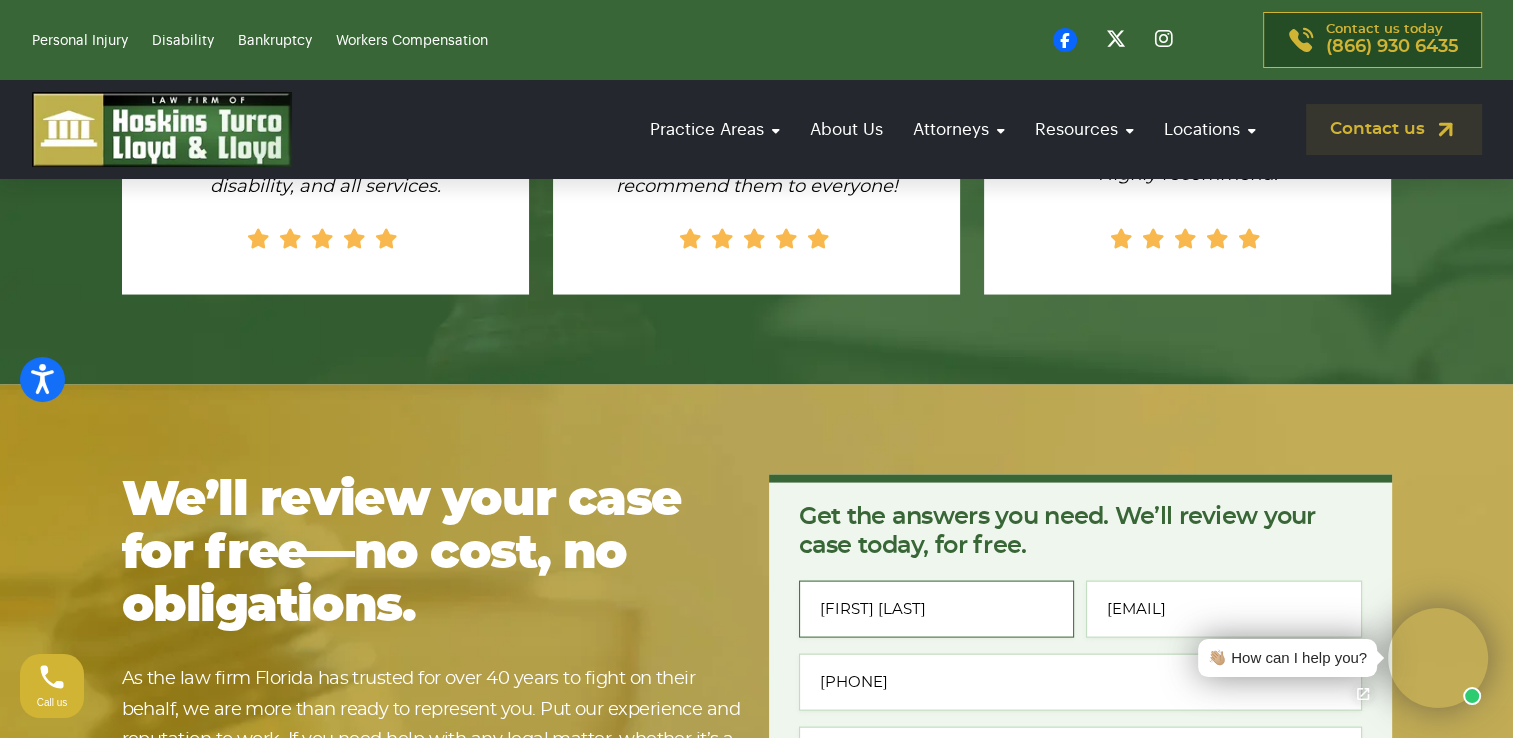 type on "[PHONE]" 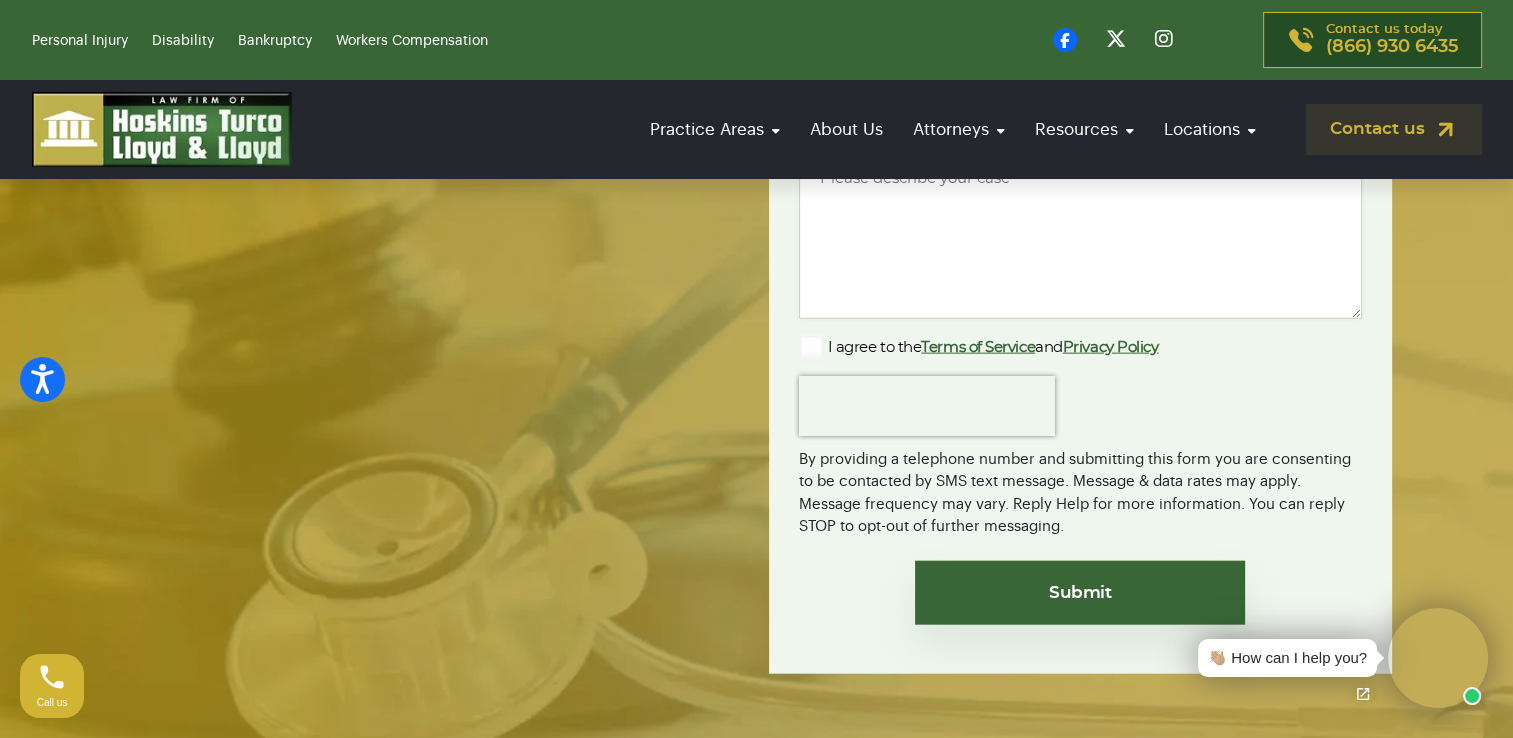 scroll, scrollTop: 3873, scrollLeft: 0, axis: vertical 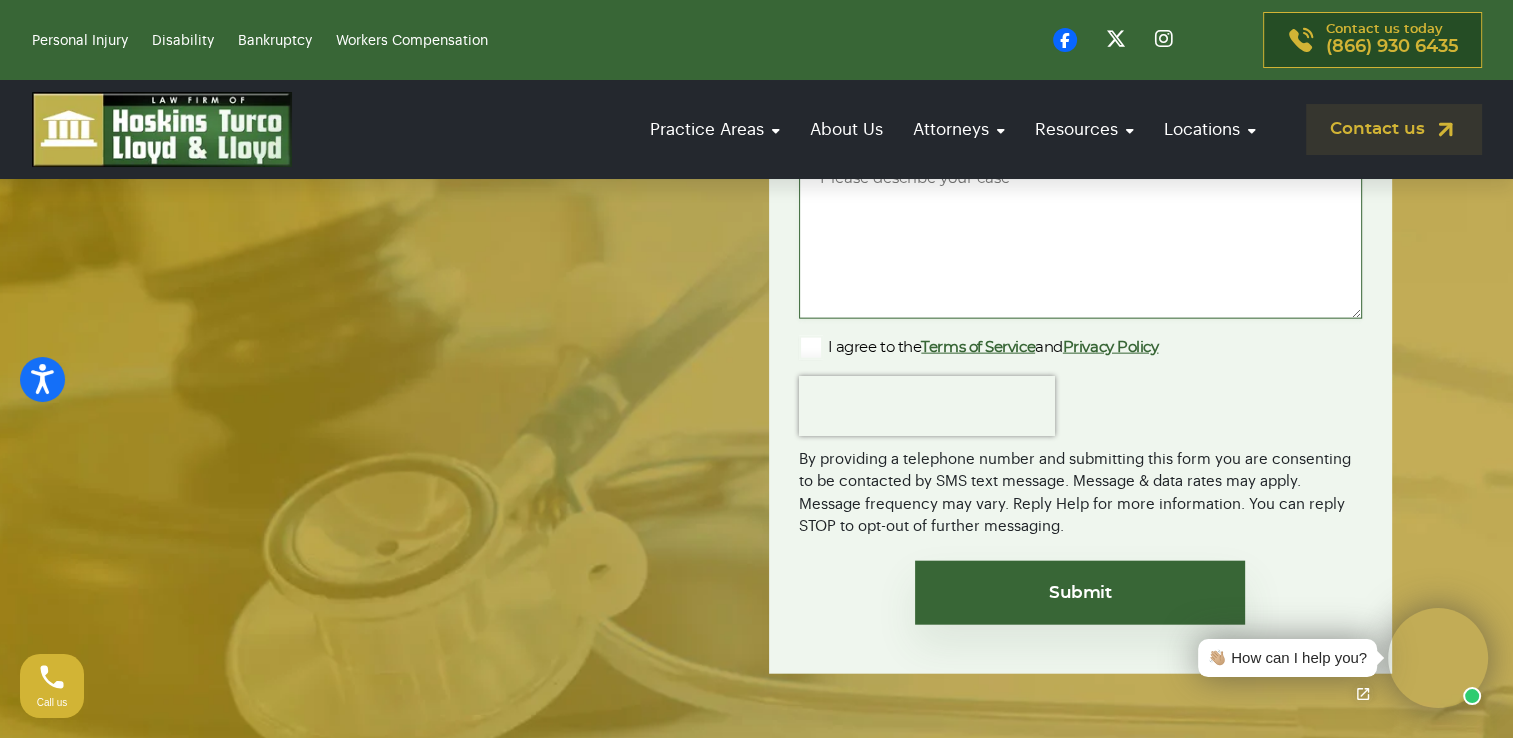 click on "Message *" at bounding box center [1080, 236] 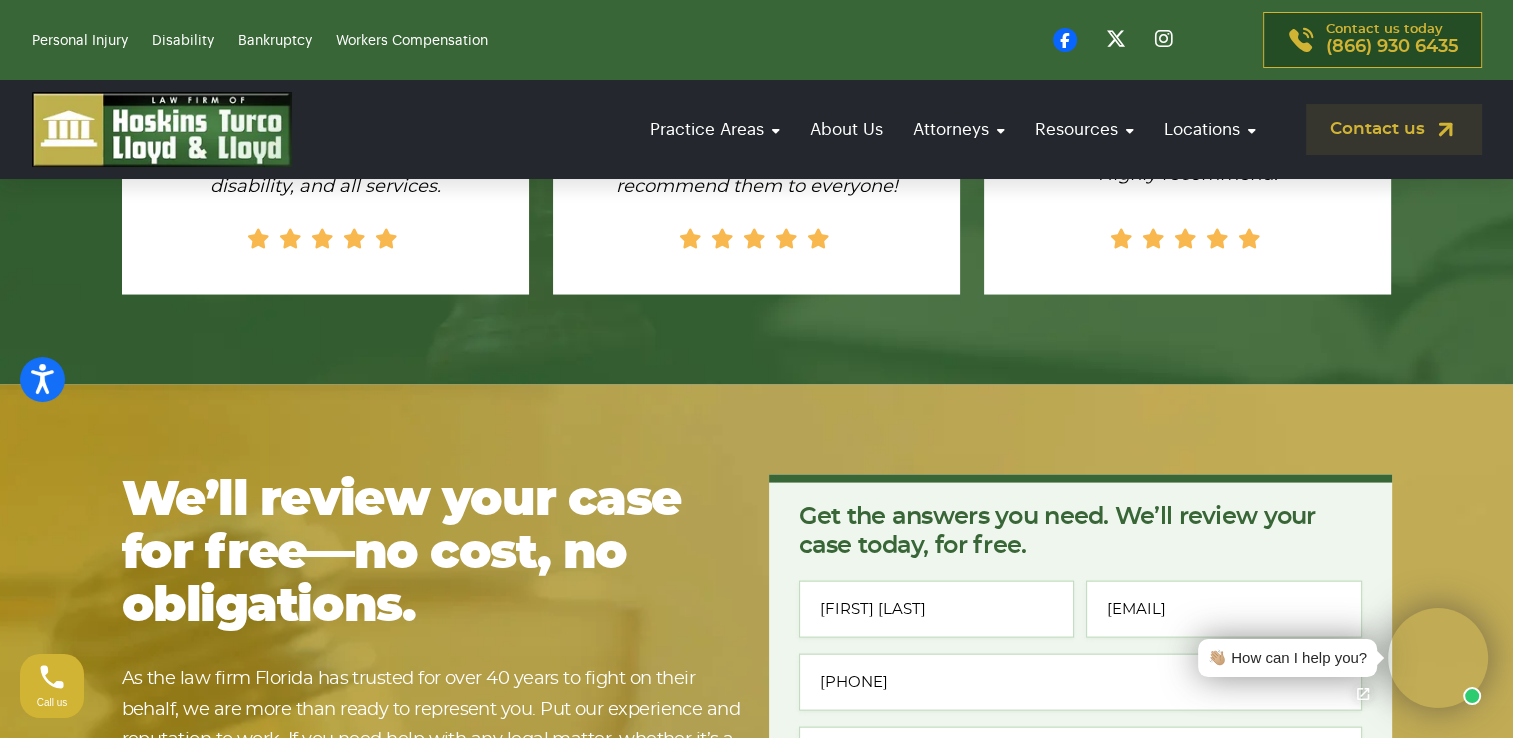 scroll, scrollTop: 4519, scrollLeft: 0, axis: vertical 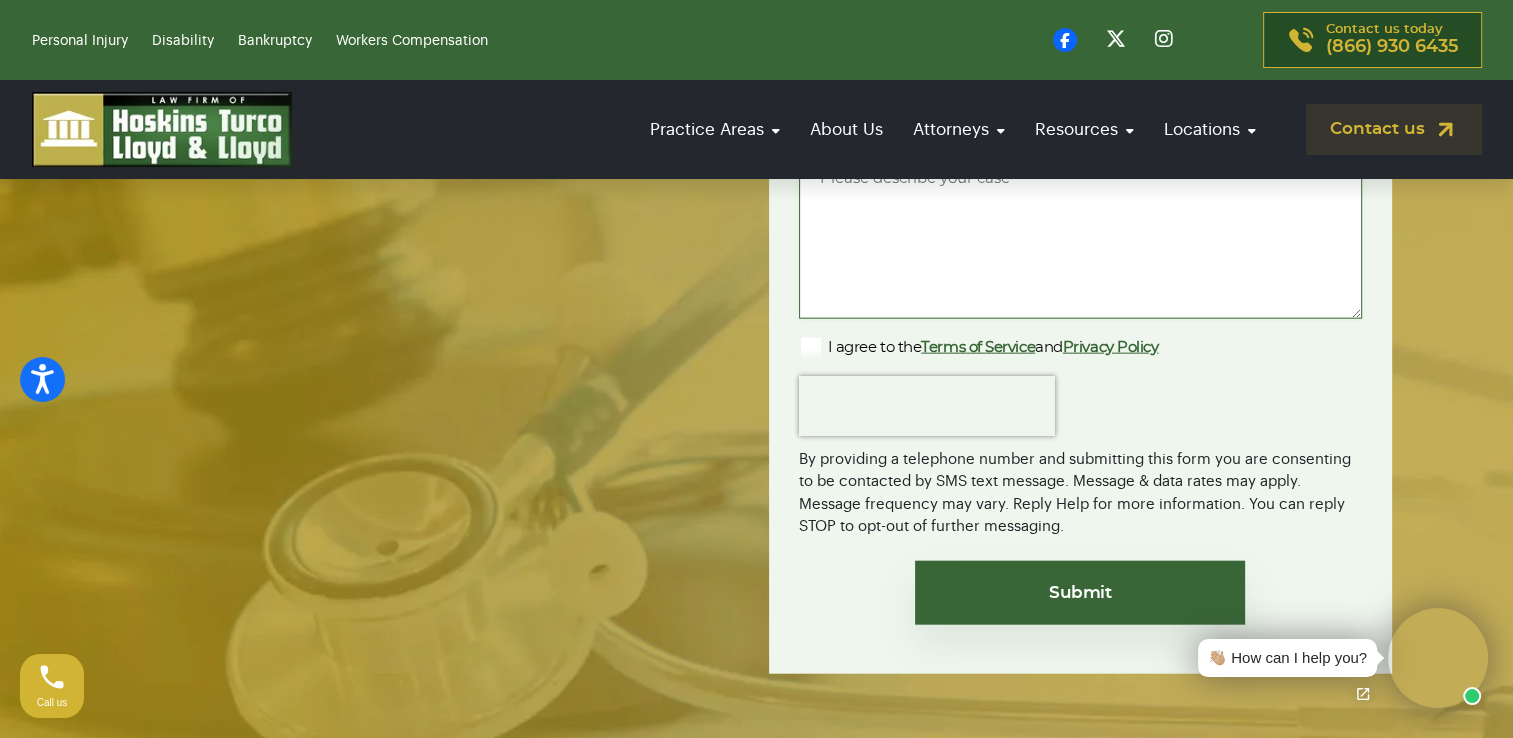 click on "Message *" at bounding box center (1080, 236) 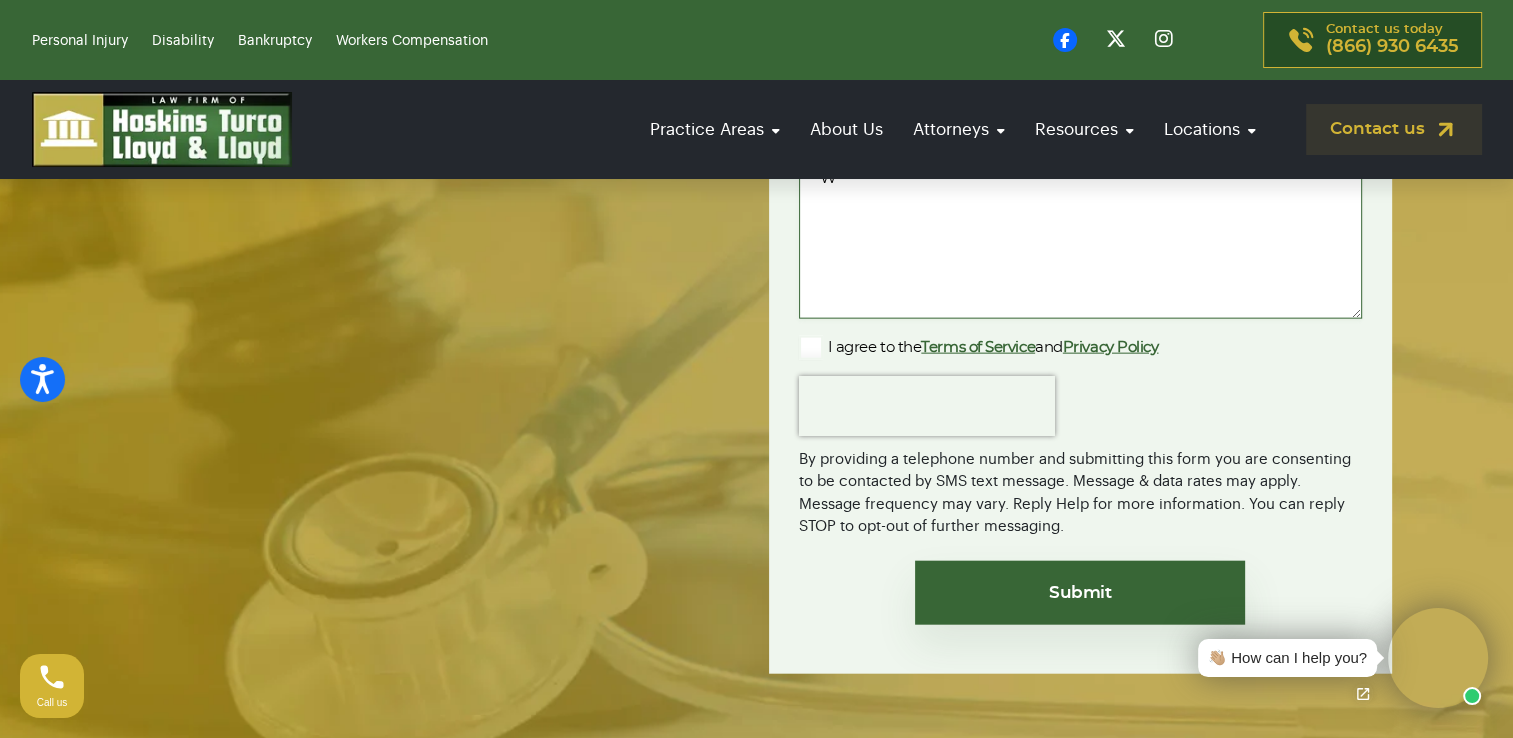 scroll, scrollTop: 4508, scrollLeft: 0, axis: vertical 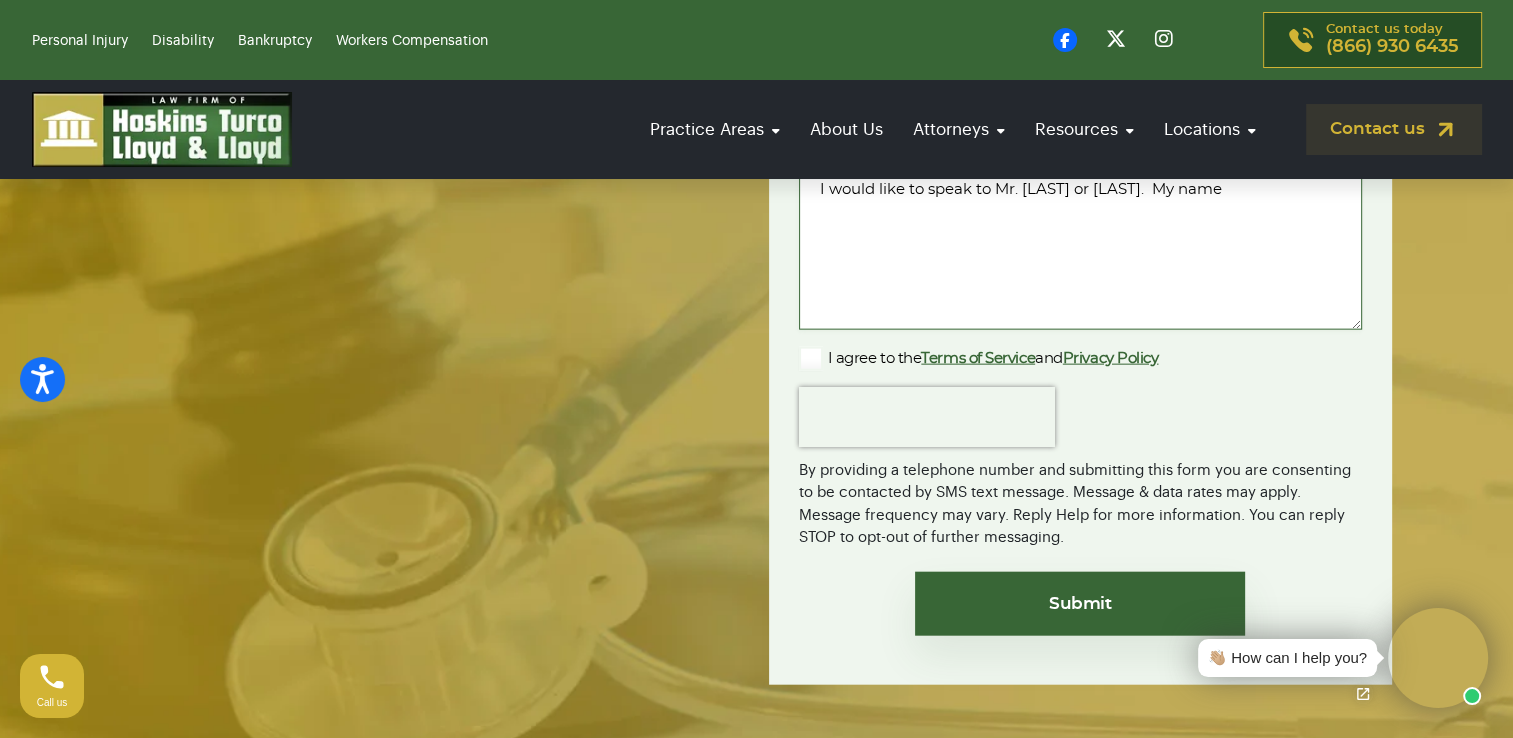 click on "I would like to speak to Mr. [LAST] or [LAST].  My name" at bounding box center (1080, 247) 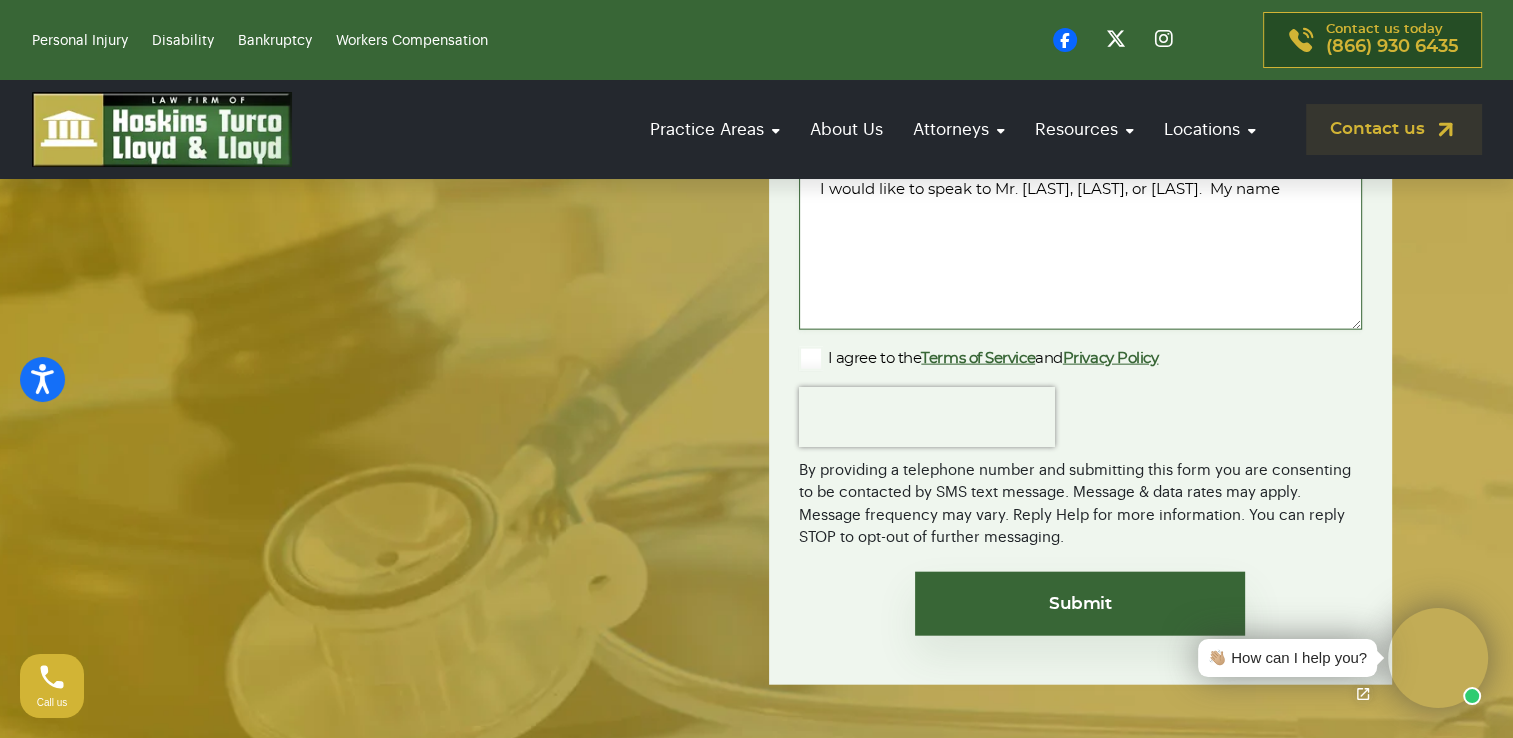 click on "I would like to speak to Mr. [LAST], [LAST], or [LAST].  My name" at bounding box center [1080, 247] 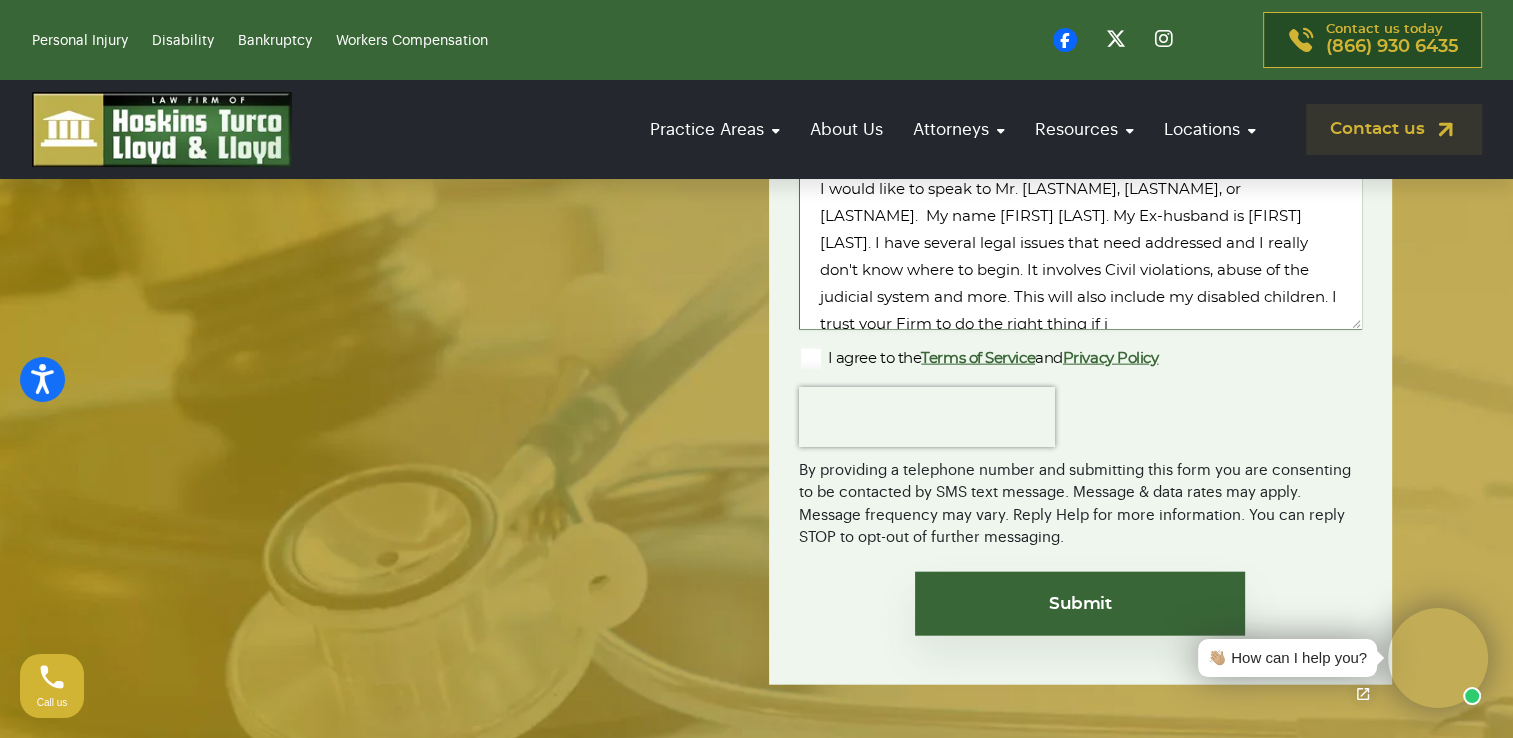 scroll, scrollTop: 2, scrollLeft: 0, axis: vertical 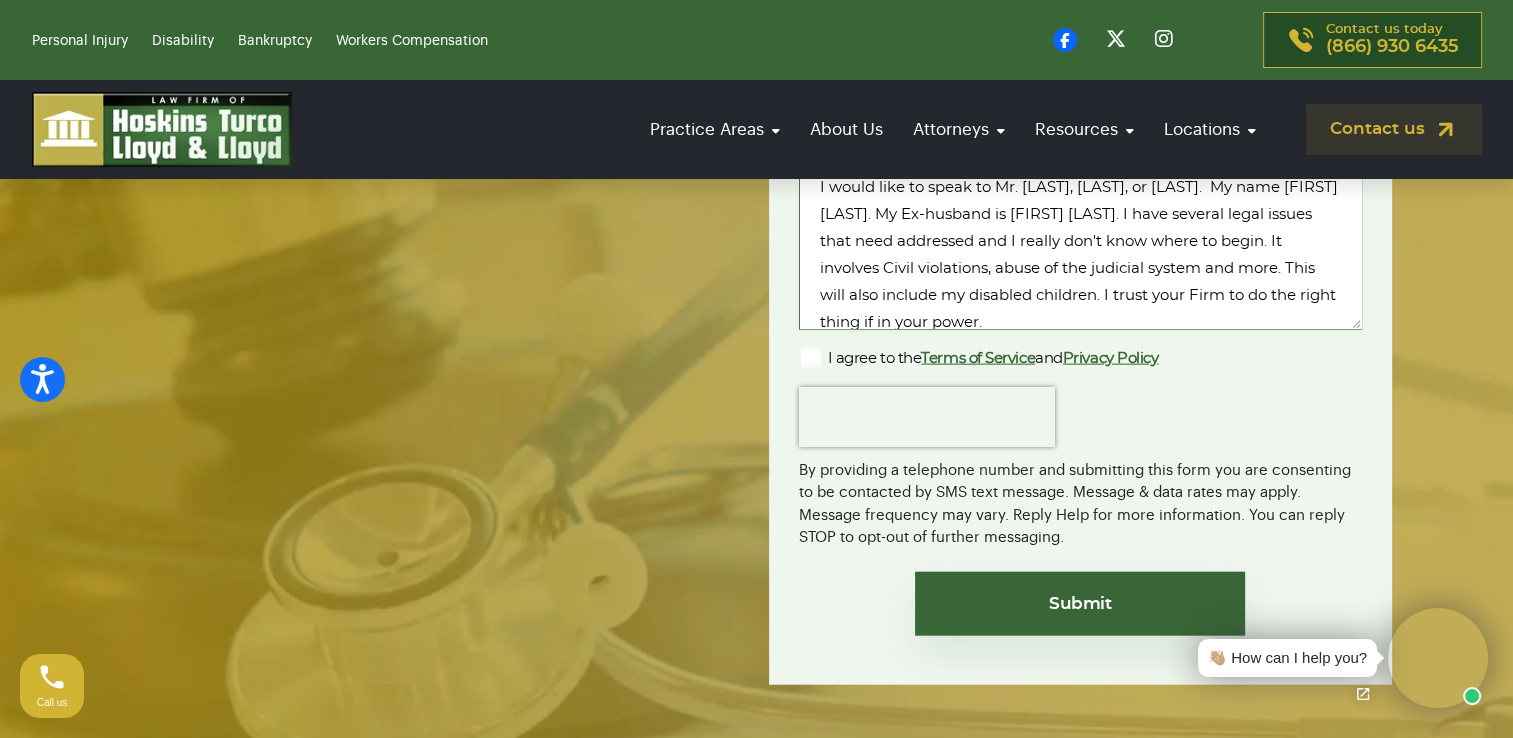 click on "I would like to speak to Mr. [LAST], [LAST], or [LAST].  My name [FIRST] [LAST]. My Ex-husband is [FIRST] [LAST]. I have several legal issues that need addressed and I really don't know where to begin. It involves Civil violations, abuse of the judicial system and more. This will also include my disabled children. I trust your Firm to do the right thing if in your power." at bounding box center [1080, 247] 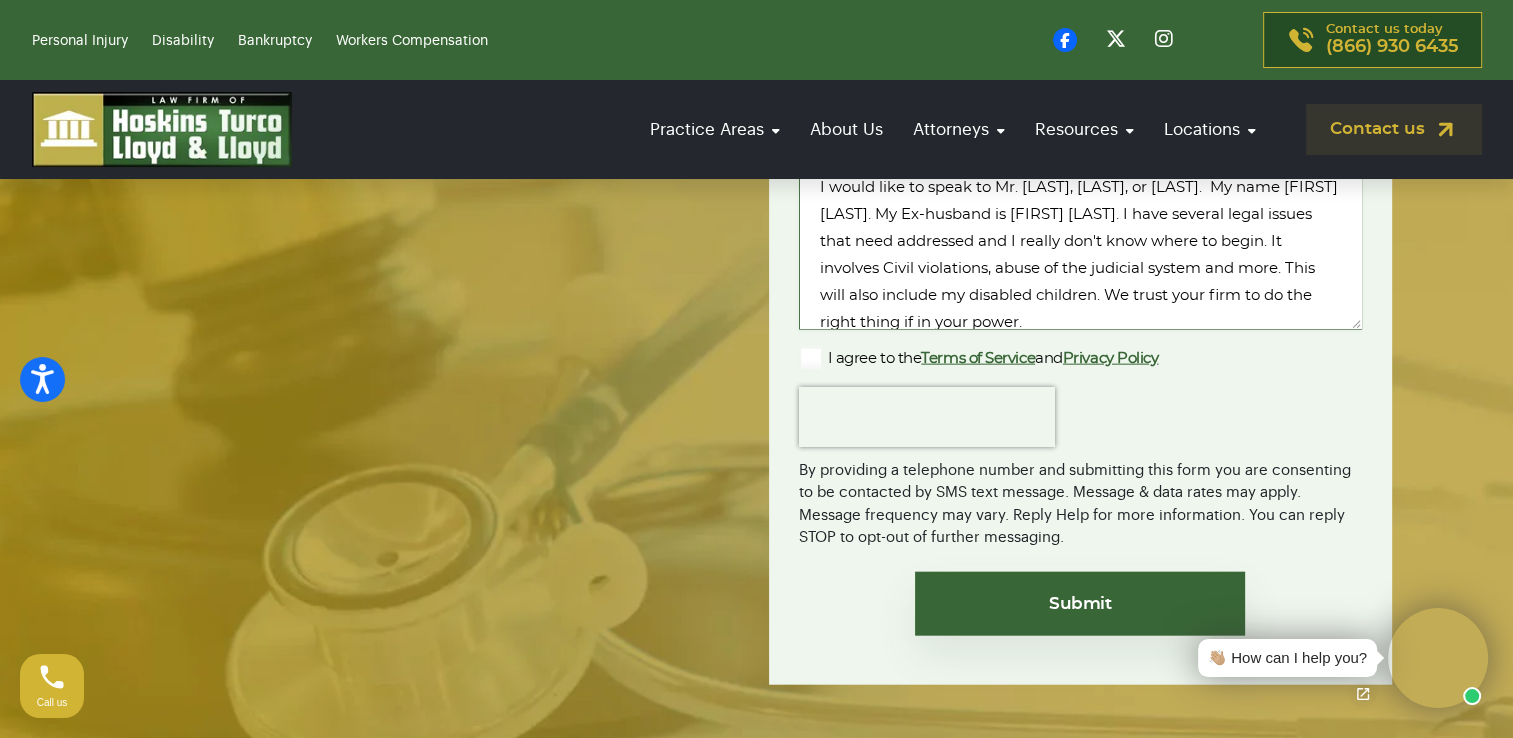 click on "I would like to speak to Mr. [LAST], [LAST], or [LAST].  My name [FIRST] [LAST]. My Ex-husband is [FIRST] [LAST]. I have several legal issues that need addressed and I really don't know where to begin. It involves Civil violations, abuse of the judicial system and more. This will also include my disabled children. We trust your firm to do the right thing if in your power." at bounding box center (1080, 247) 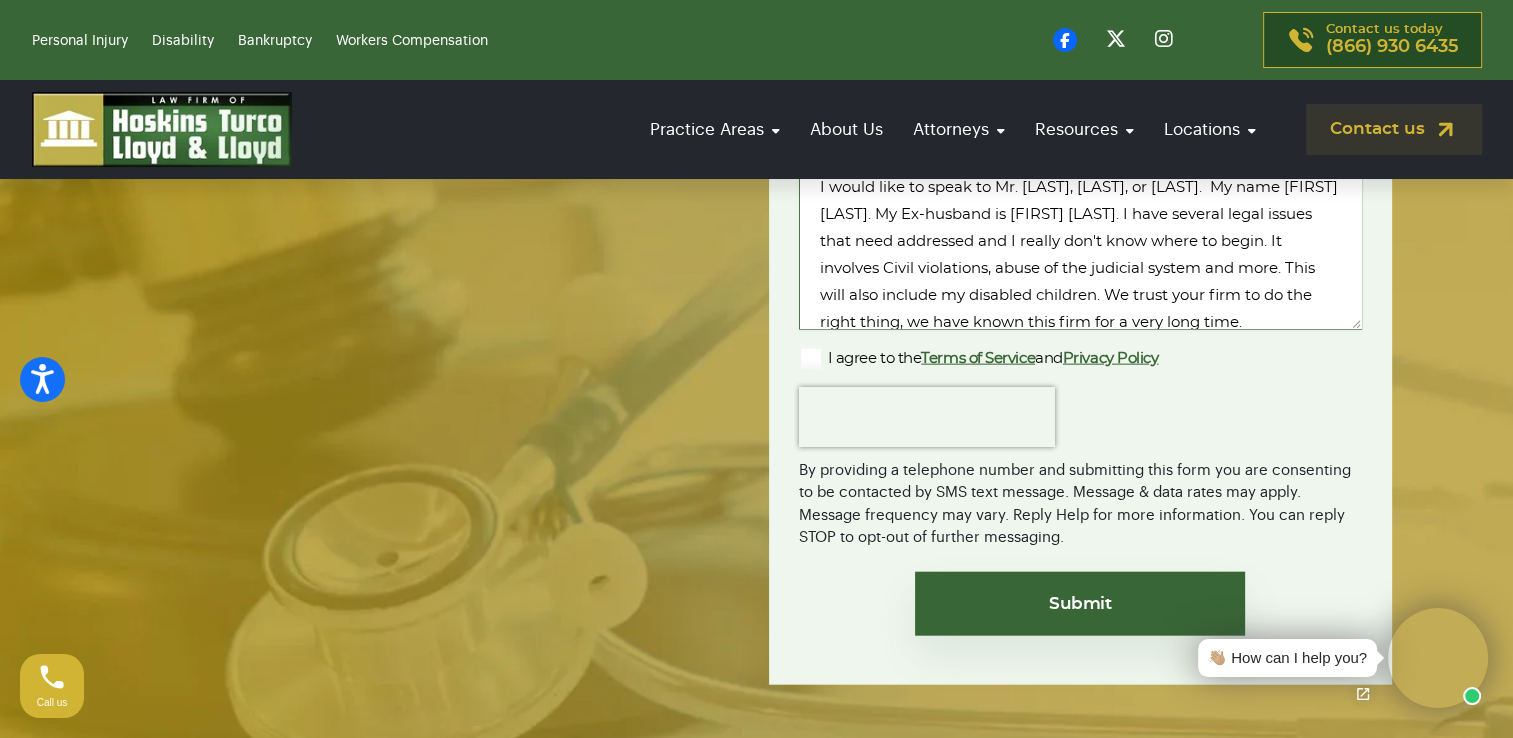 click on "I would like to speak to Mr. [LAST], [LAST], or [LAST].  My name [FIRST] [LAST]. My Ex-husband is [FIRST] [LAST]. I have several legal issues that need addressed and I really don't know where to begin. It involves Civil violations, abuse of the judicial system and more. This will also include my disabled children. We trust your firm to do the right thing, we have known this firm for a very long time." at bounding box center [1080, 247] 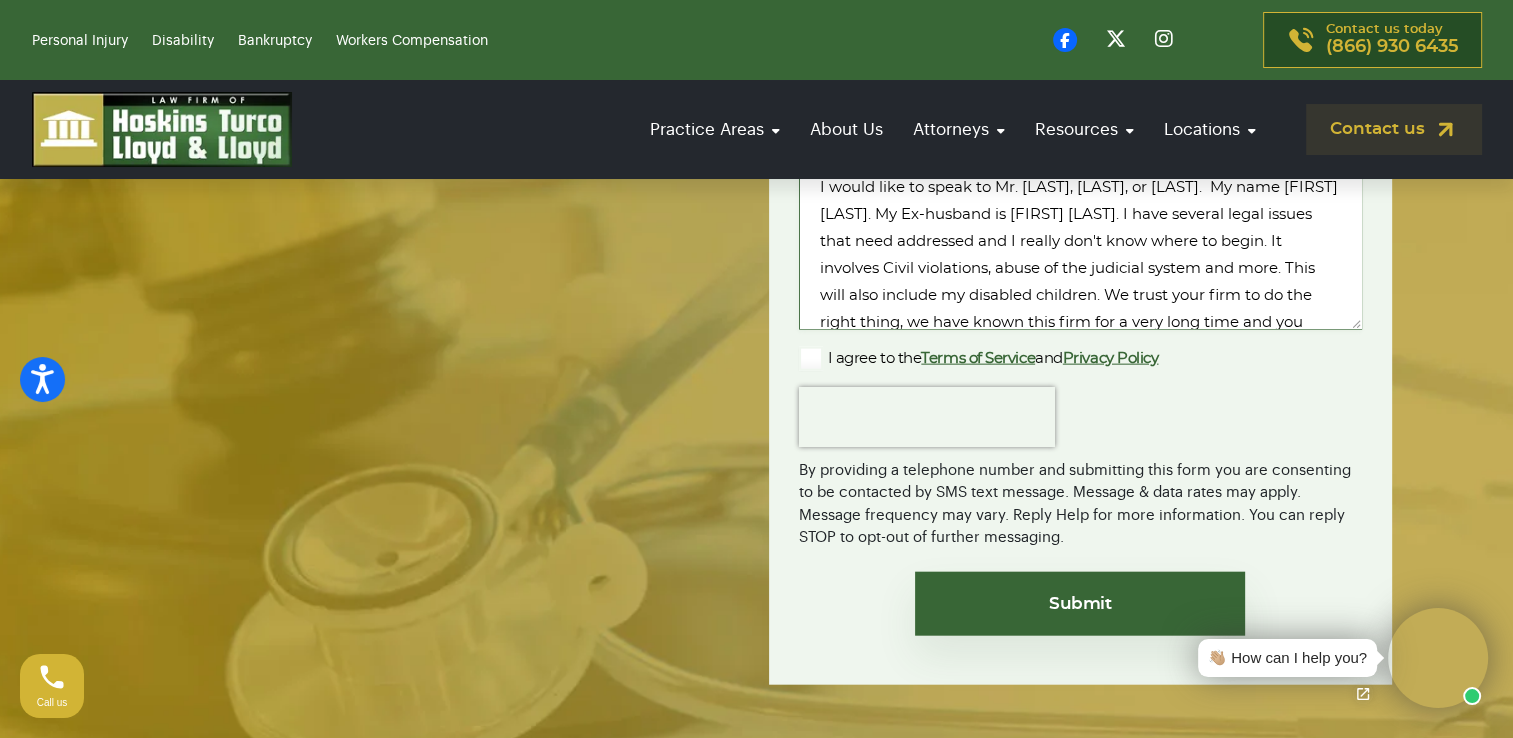 scroll, scrollTop: 29, scrollLeft: 0, axis: vertical 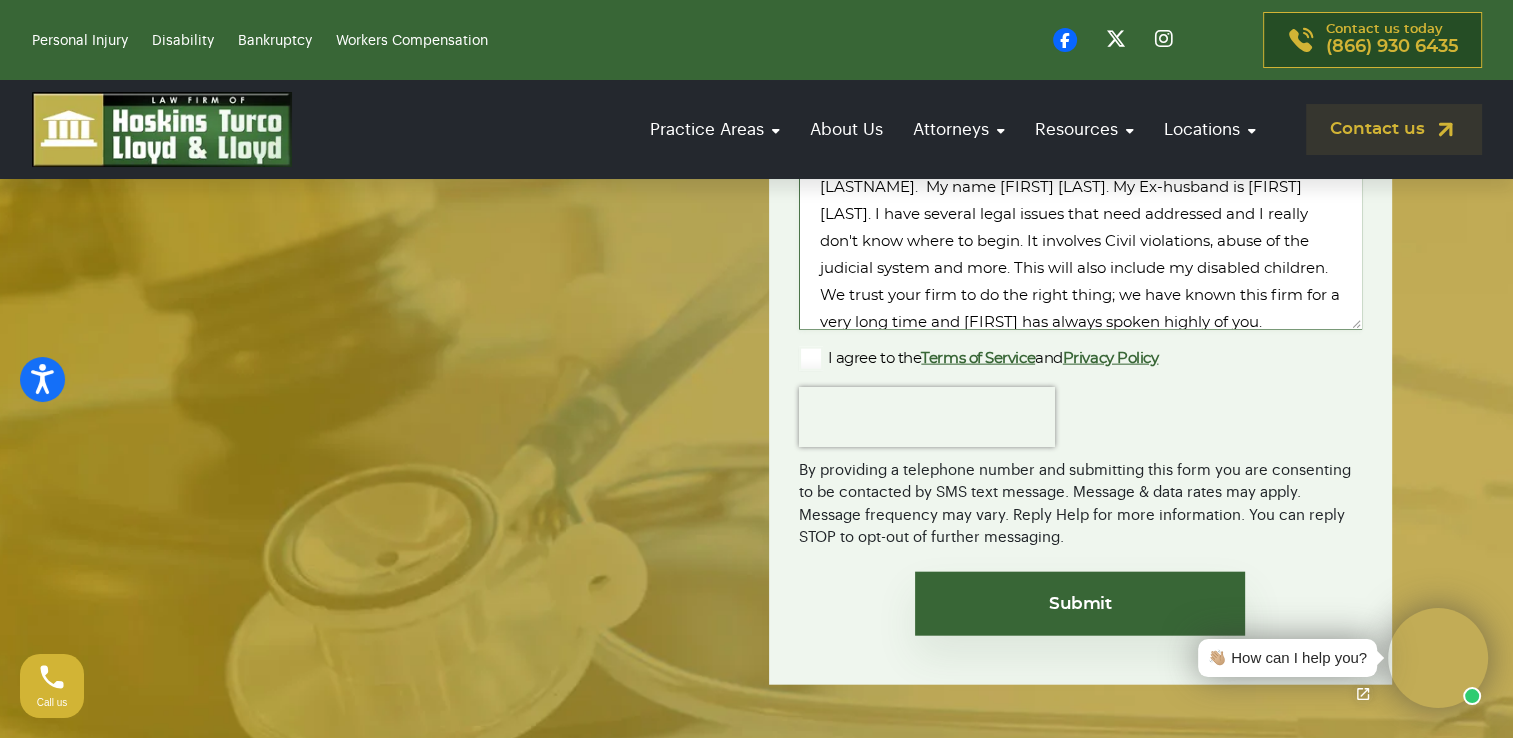 click on "I would like to speak to Mr. [LASTNAME], [LASTNAME], or [LASTNAME].  My name [FIRST] [LAST]. My Ex-husband is [FIRST] [LAST]. I have several legal issues that need addressed and I really don't know where to begin. It involves Civil violations, abuse of the judicial system and more. This will also include my disabled children. We trust your firm to do the right thing; we have known this firm for a very long time and [FIRST] has always spoken highly of you." at bounding box center (1080, 247) 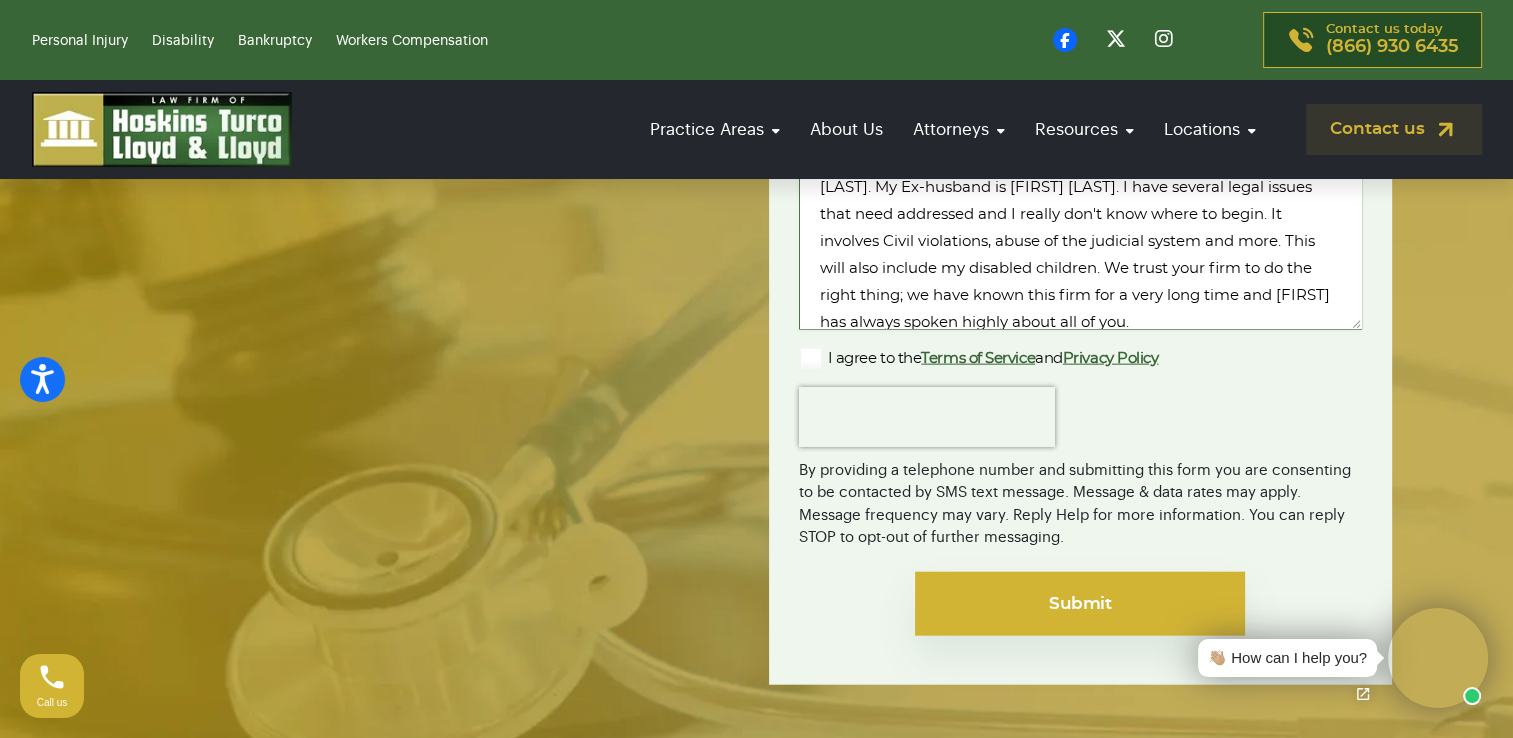 type on "I would like to speak to Mr. [LAST], [LAST], or [LAST].  My name [FIRST] [LAST]. My Ex-husband is [FIRST] [LAST]. I have several legal issues that need addressed and I really don't know where to begin. It involves Civil violations, abuse of the judicial system and more. This will also include my disabled children. We trust your firm to do the right thing; we have known this firm for a very long time and [FIRST] has always spoken highly about all of you." 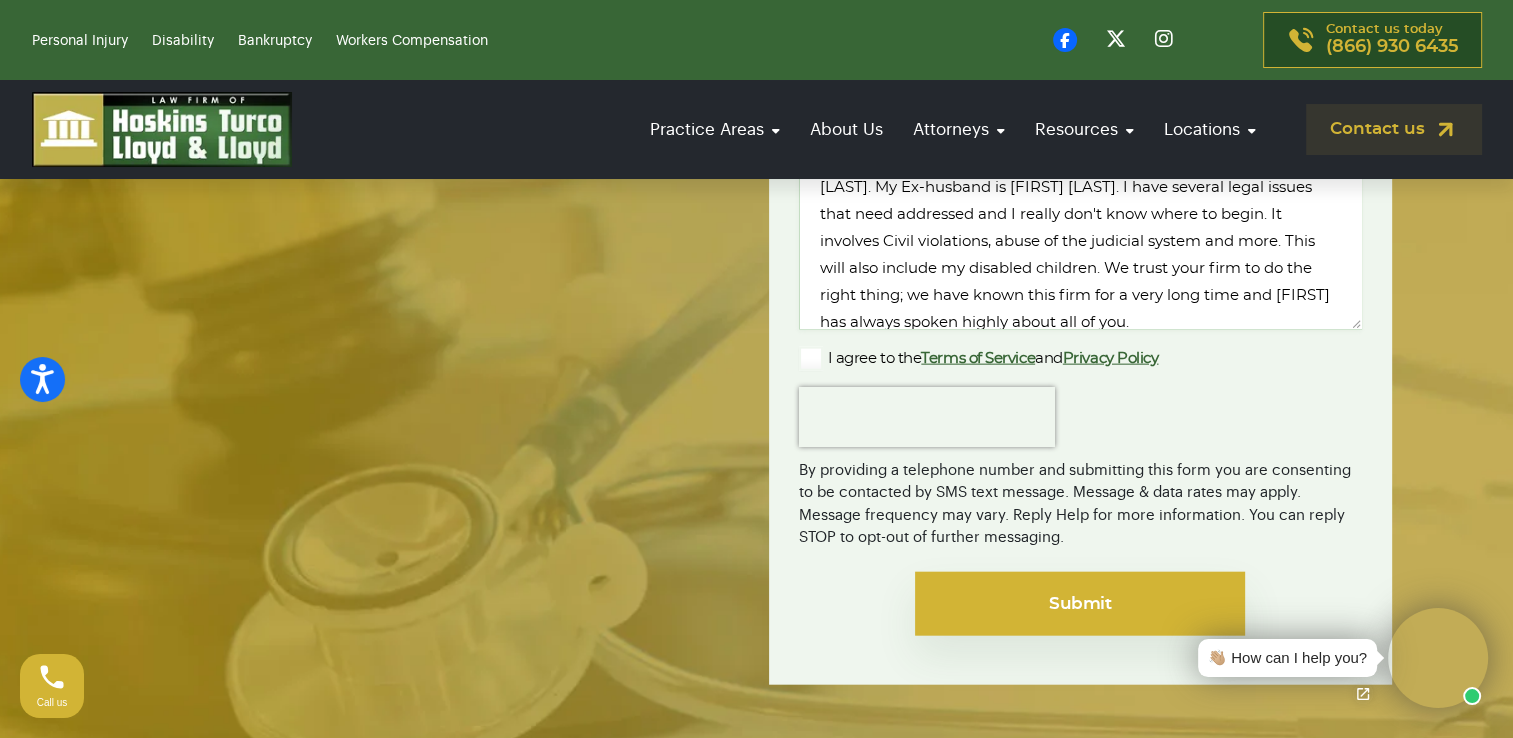 click on "Submit" at bounding box center [1080, 604] 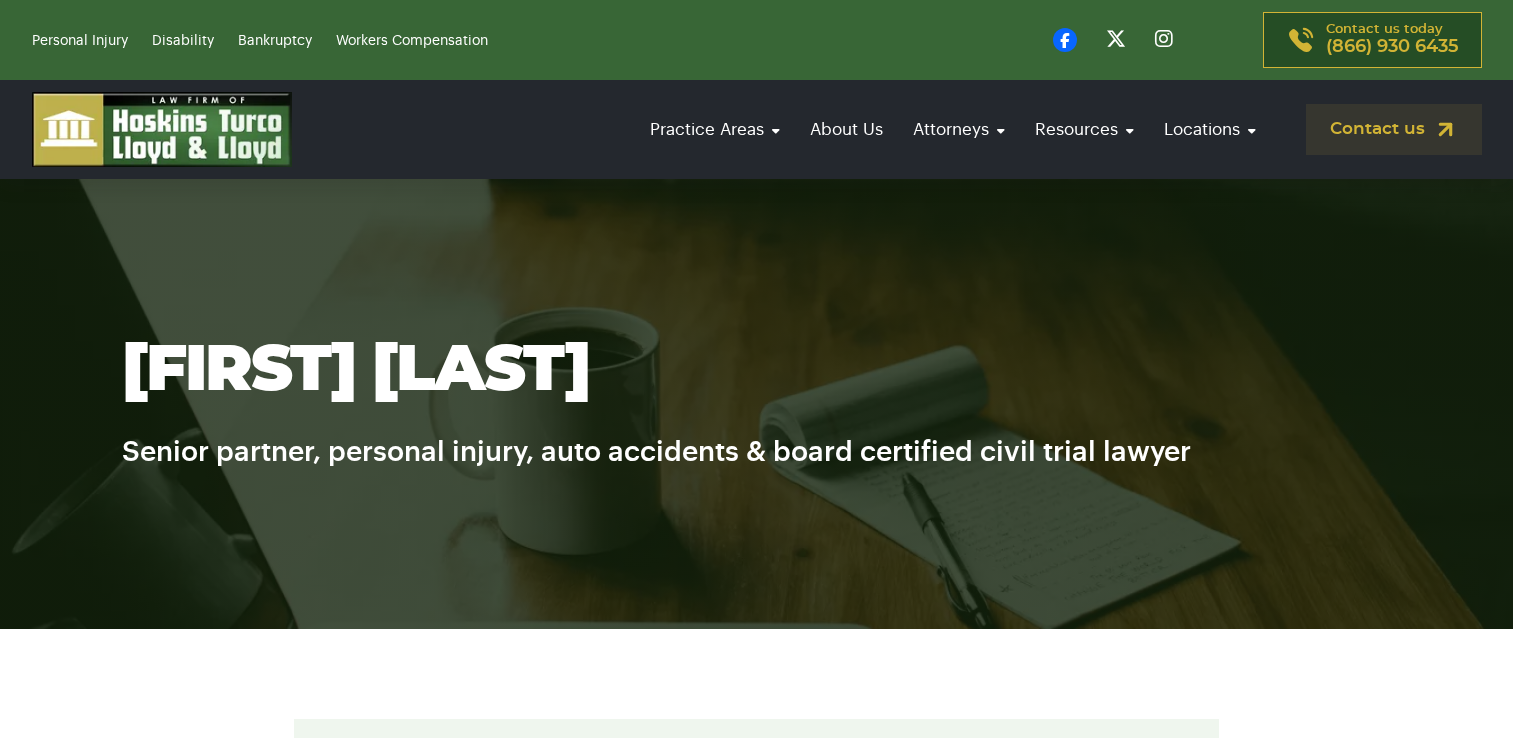 scroll, scrollTop: 3950, scrollLeft: 0, axis: vertical 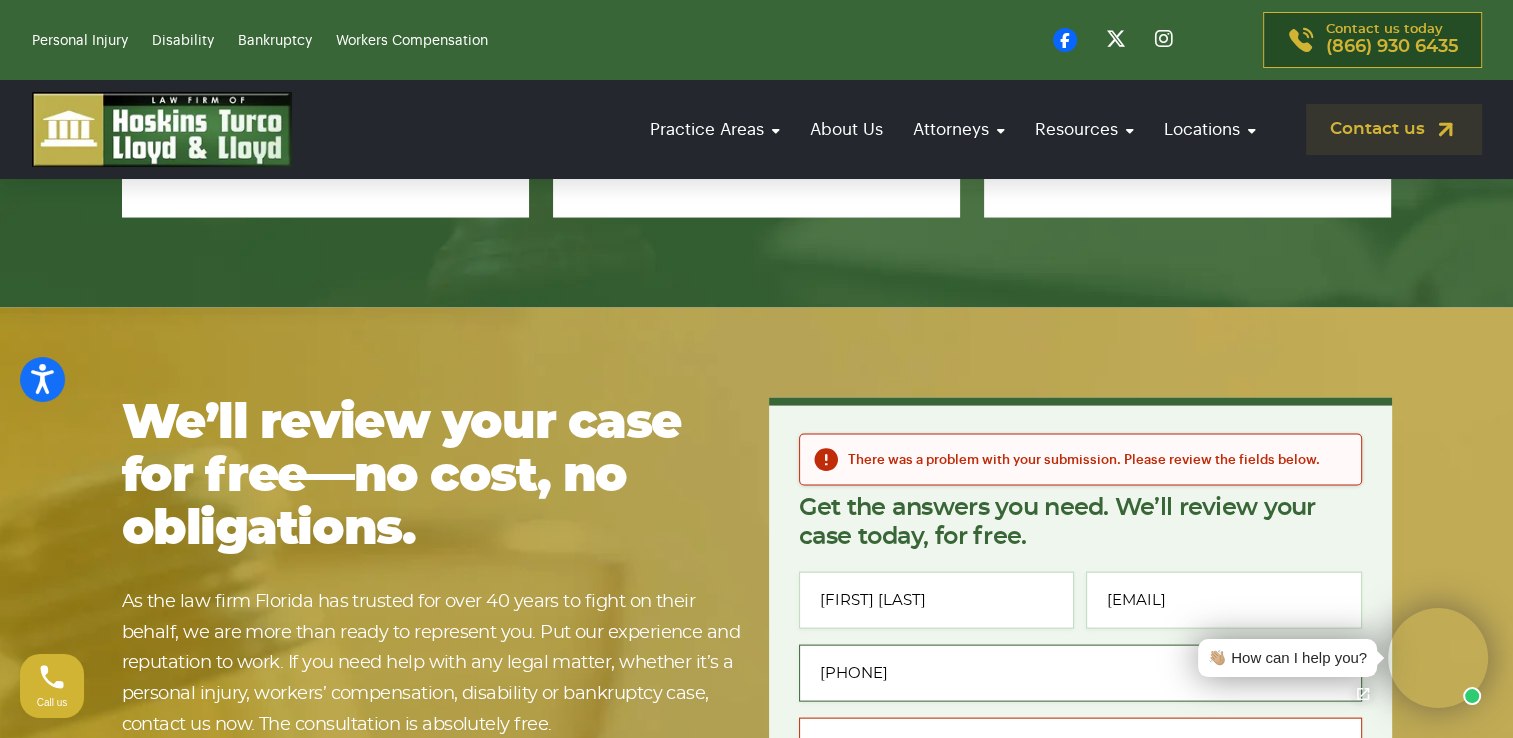 click on "([PHONE]) [PHONE]" at bounding box center (1080, 673) 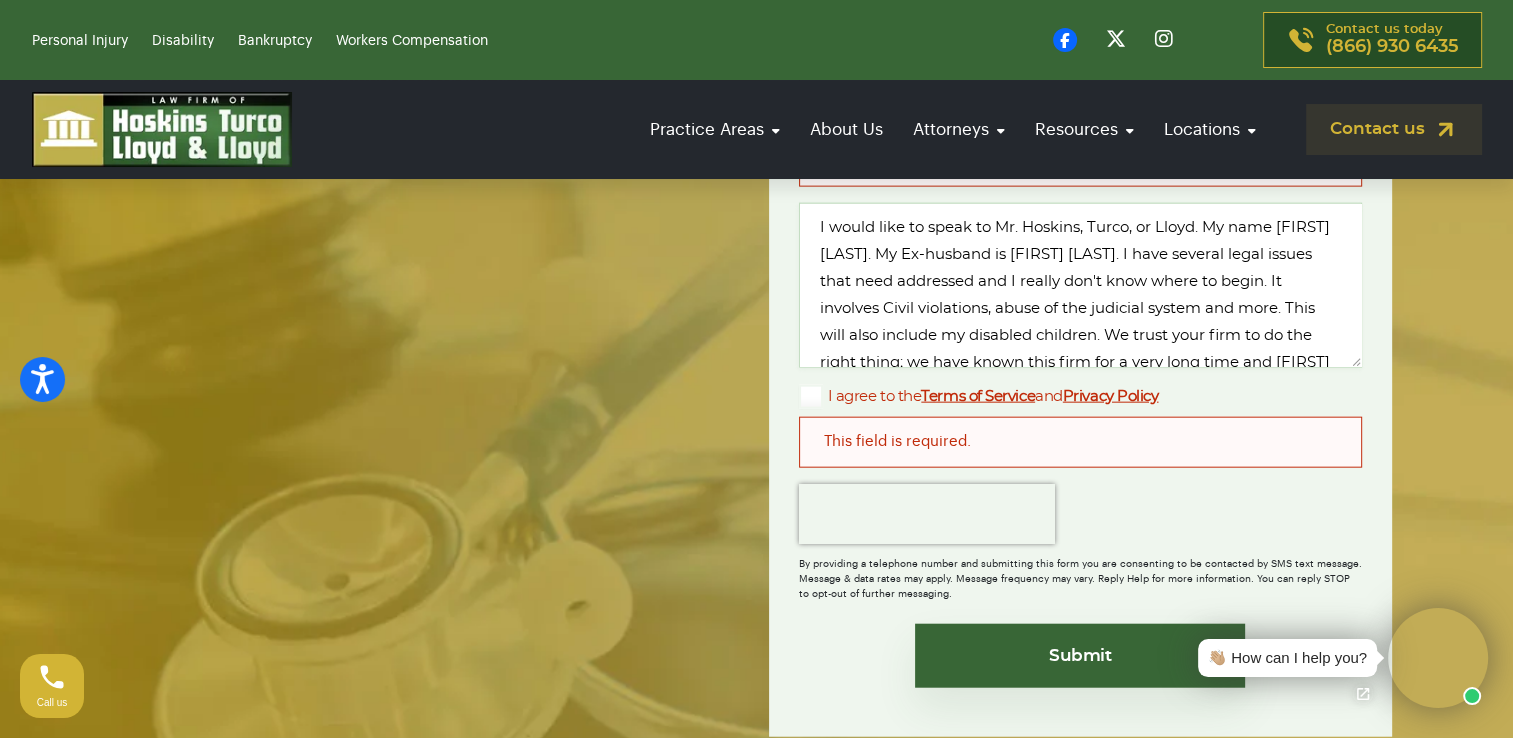 click on "This field is required." at bounding box center [1080, 442] 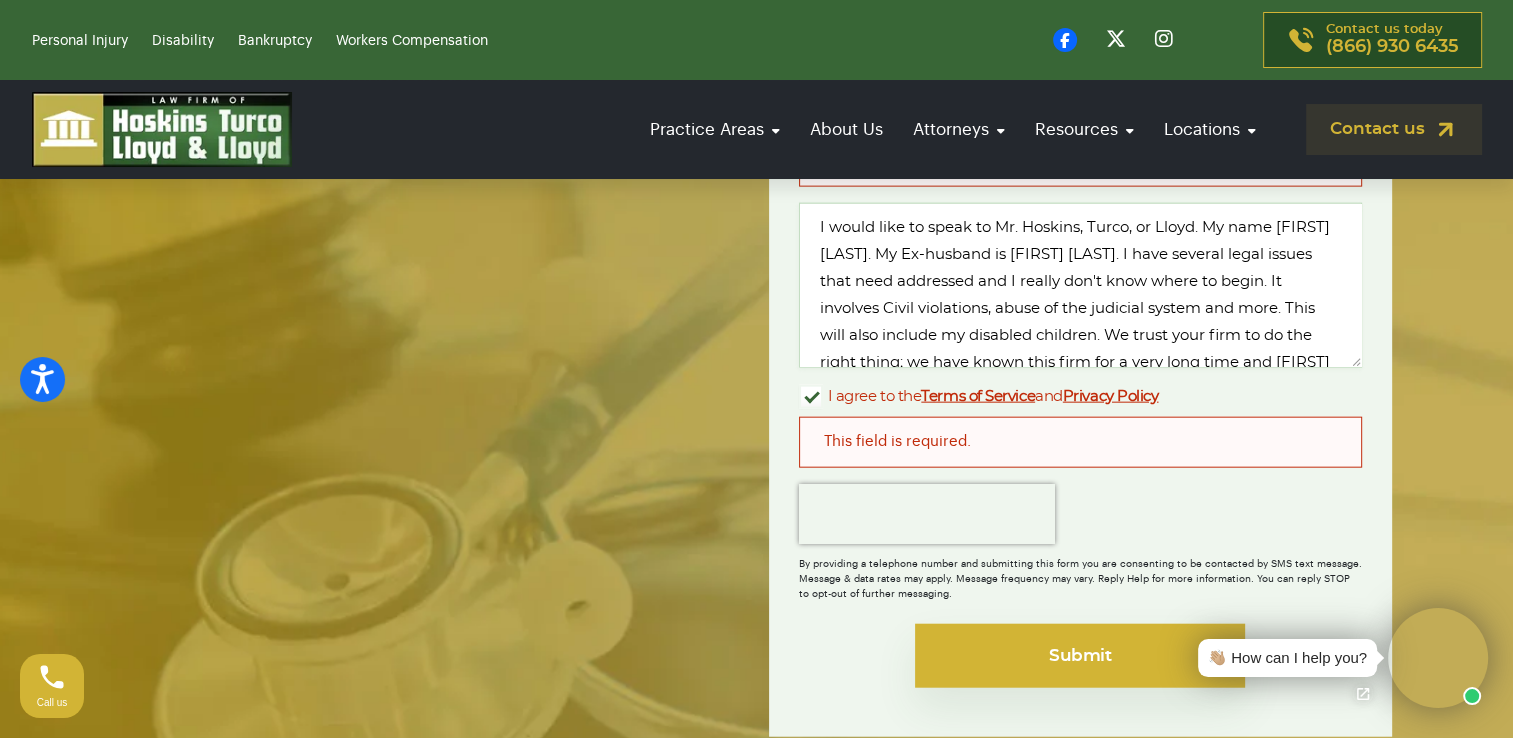click on "Submit" at bounding box center (1080, 656) 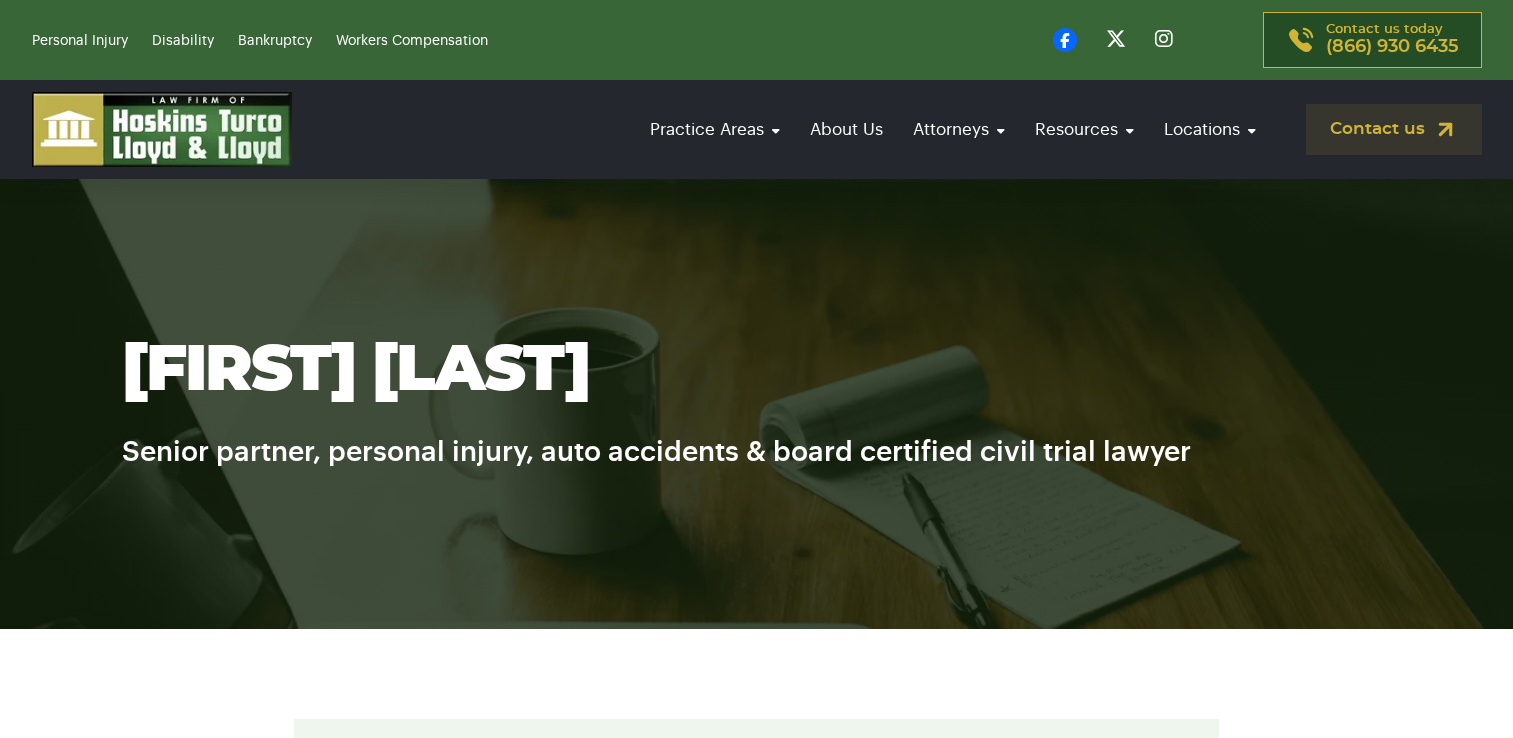 click on "Contact our attorneys to discuss your case. Get a free consultation
[FIRST] [LAST] is the Senior Partner at [COMPANY], [COMPANY], [COMPANY] & [COMPANY], concentrating in the areas of Car Accidents, Truck Accidents, Slip & Fall Accidents, Wrongful Death and Insurance Litigation matters.
After receiving his legal training from the distinguished Cumberland School of Law in Birmingham, Alabama, [FIRST] [LAST] was admitted to The Florida Bar in 1980 and now has over 38 years of experience in Personal Injury Litigation.
.
A message from [FIRST] [LAST] :
Email [FIRST] now" at bounding box center [756, 1450] 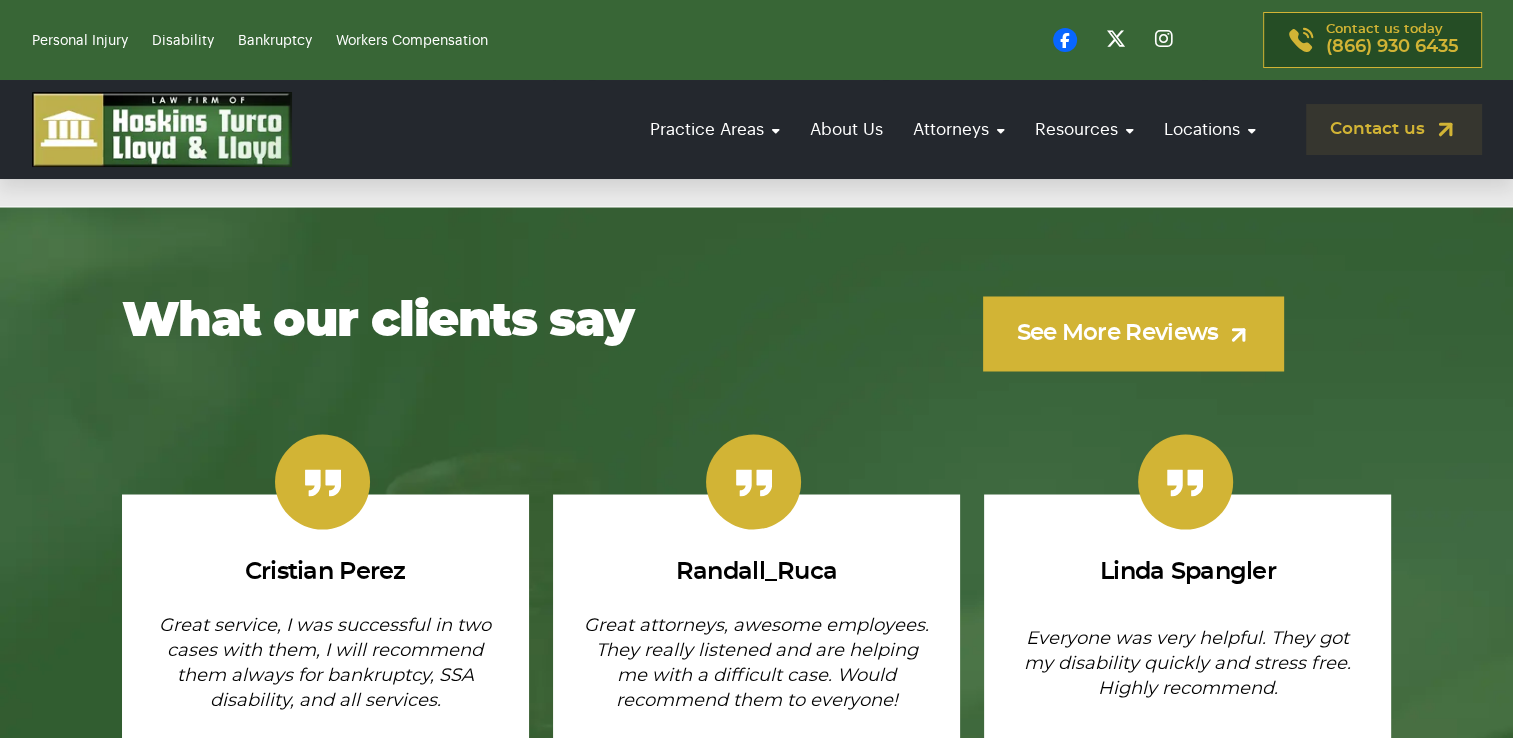 scroll, scrollTop: 0, scrollLeft: 0, axis: both 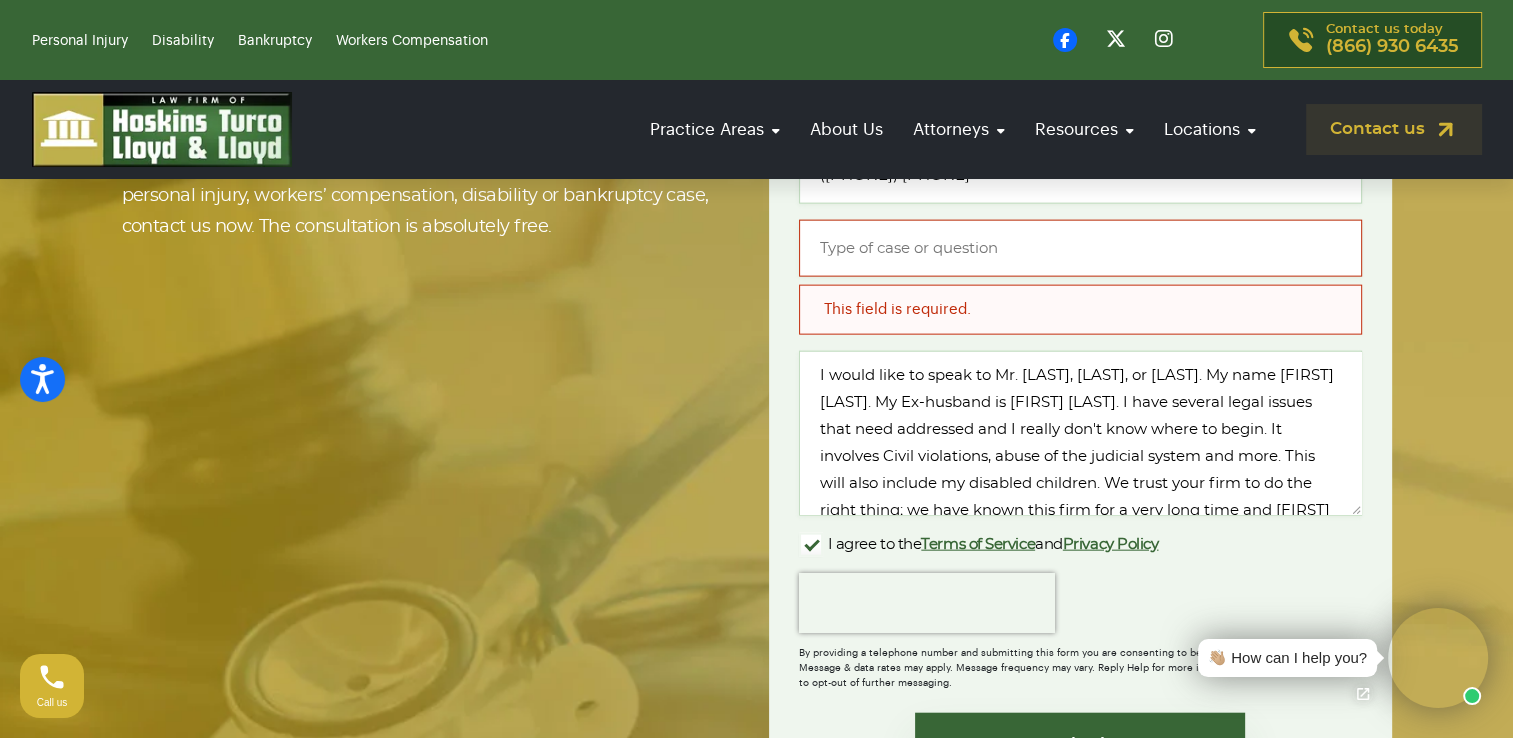 click on "Type of case or question *" at bounding box center [1080, 248] 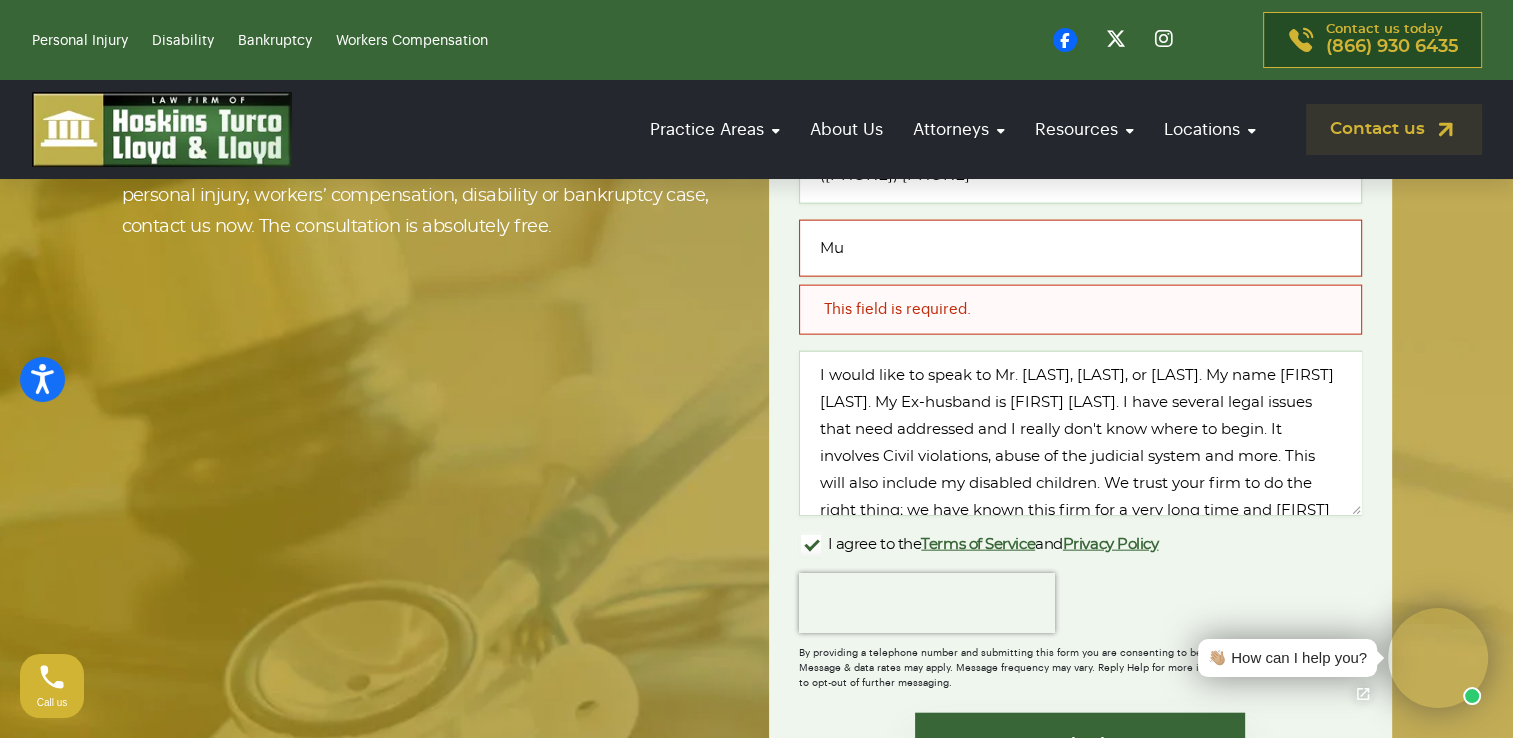 type on "M" 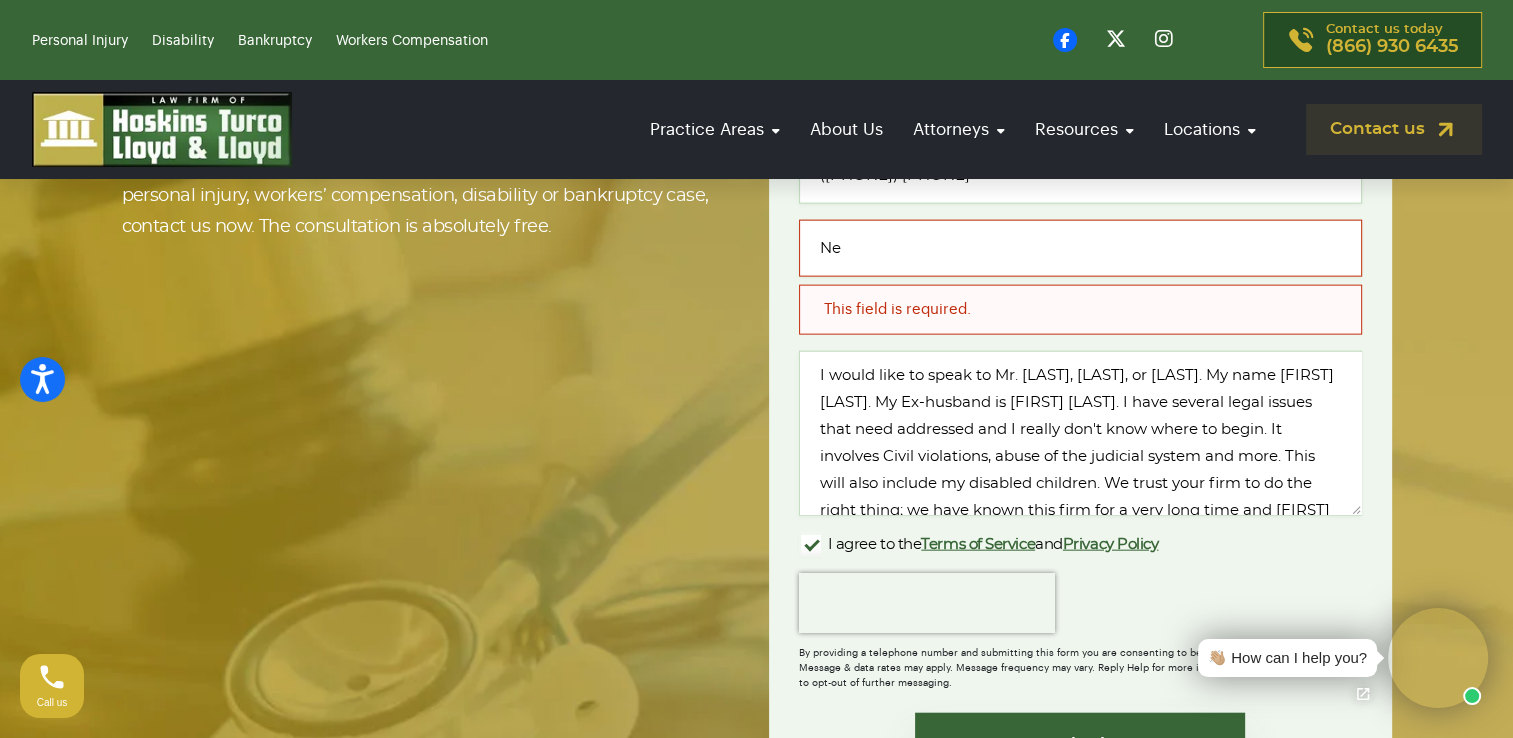 type on "N" 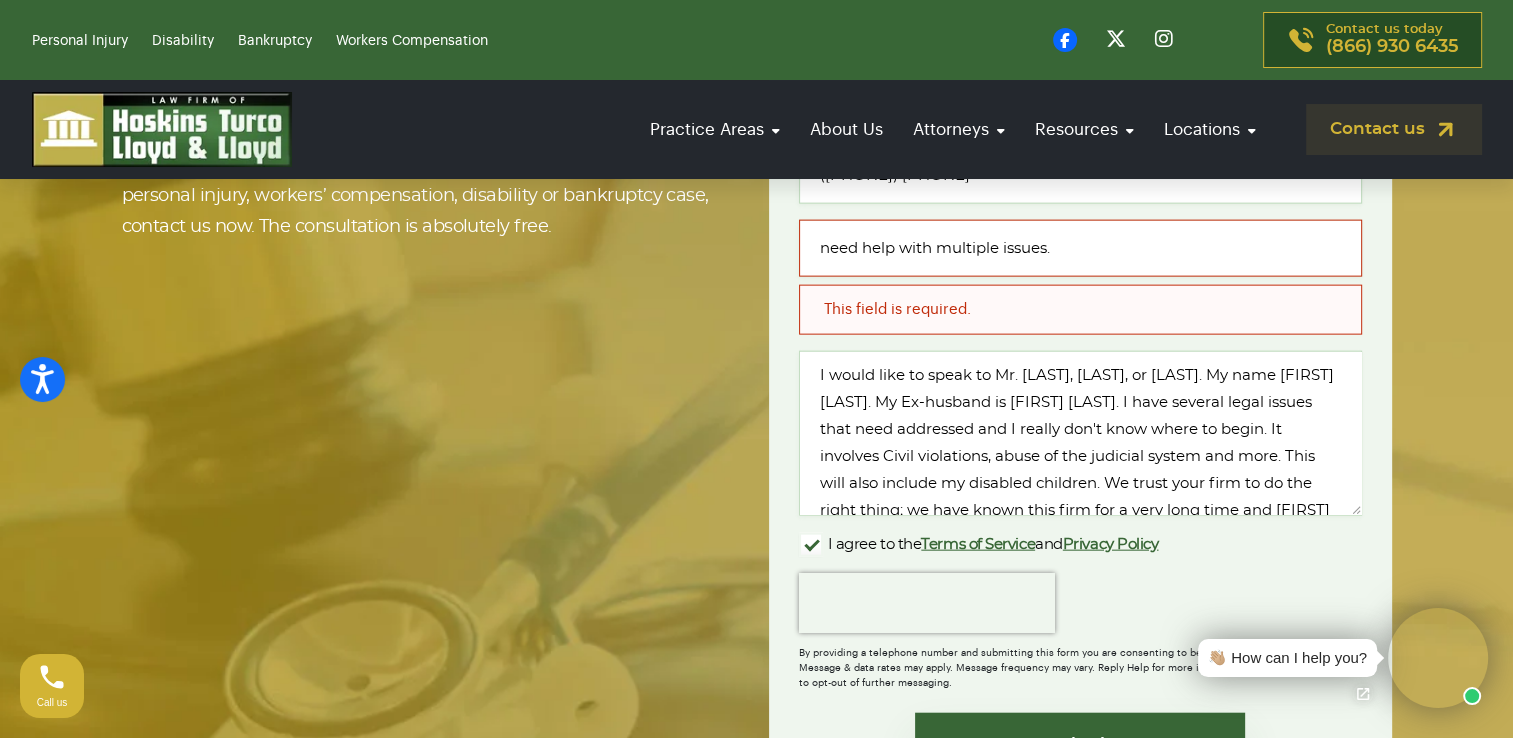 scroll, scrollTop: 5116, scrollLeft: 0, axis: vertical 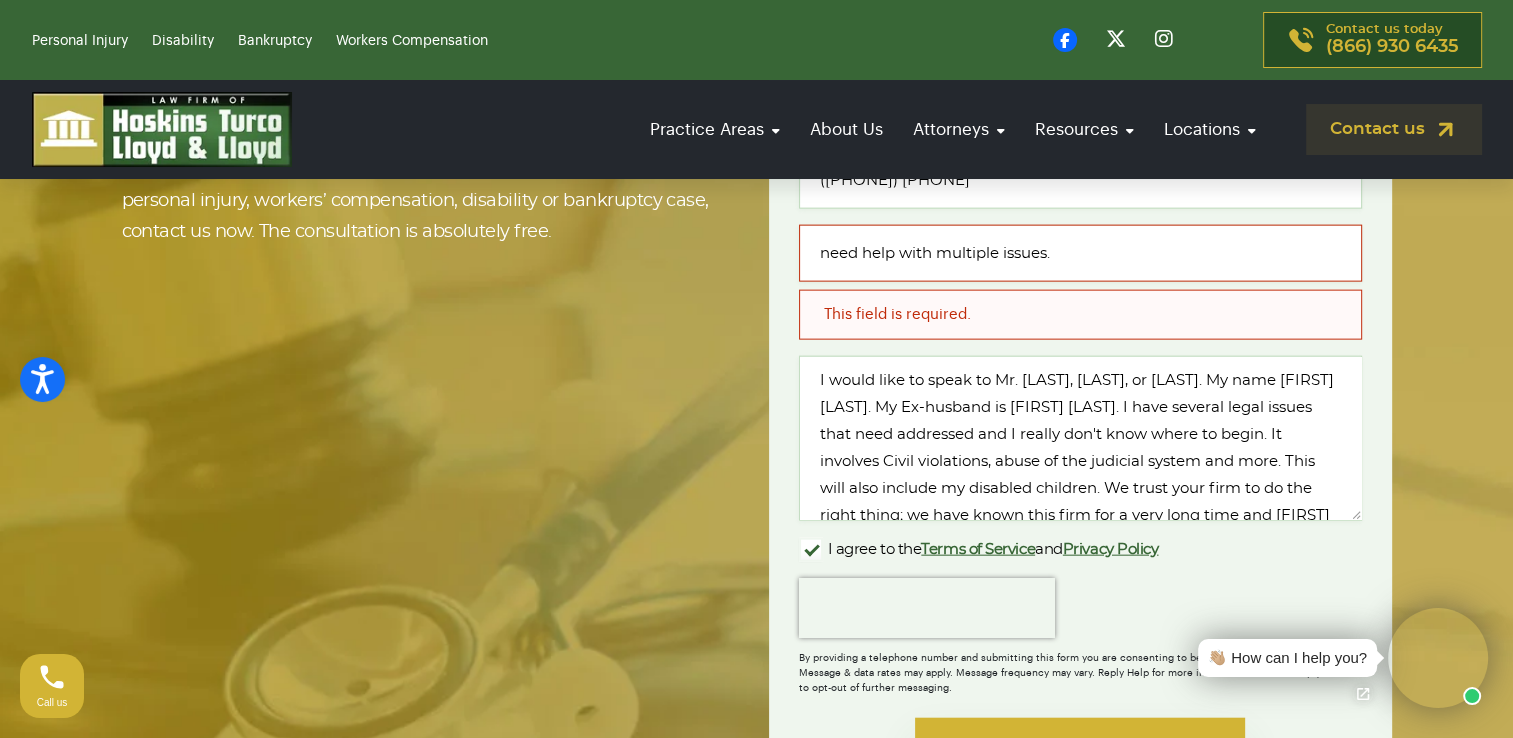 type on "need help with multiple issues." 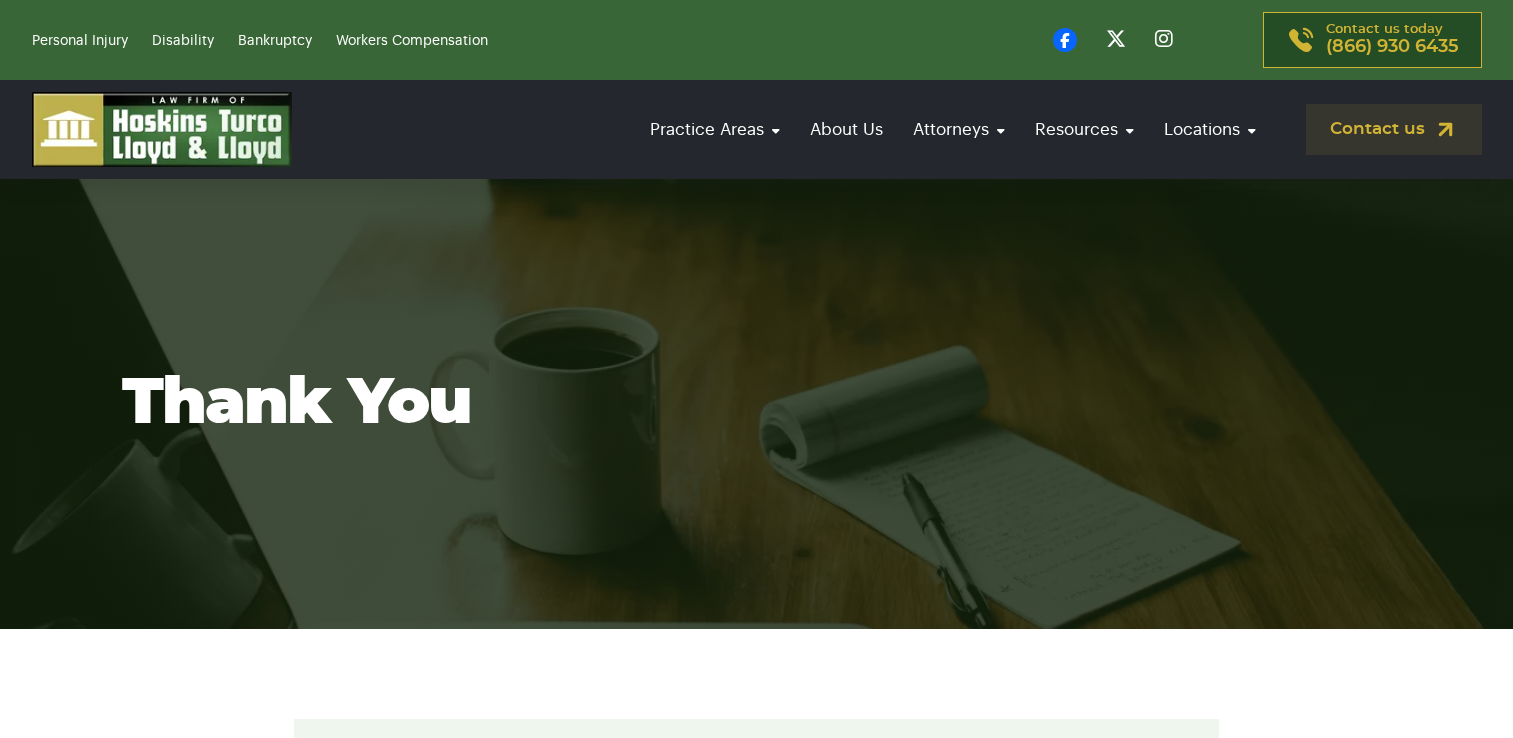 scroll, scrollTop: 0, scrollLeft: 0, axis: both 